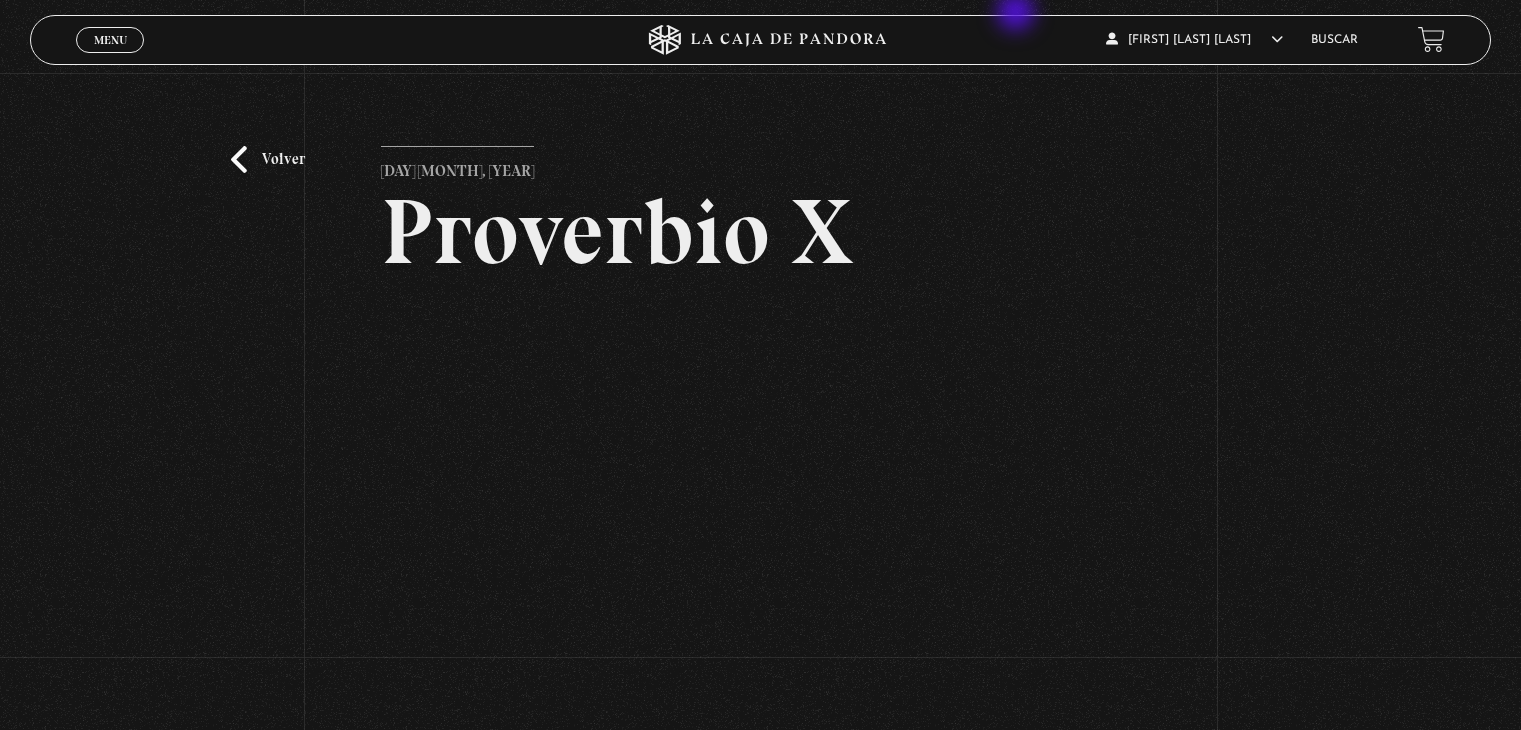 scroll, scrollTop: 200, scrollLeft: 0, axis: vertical 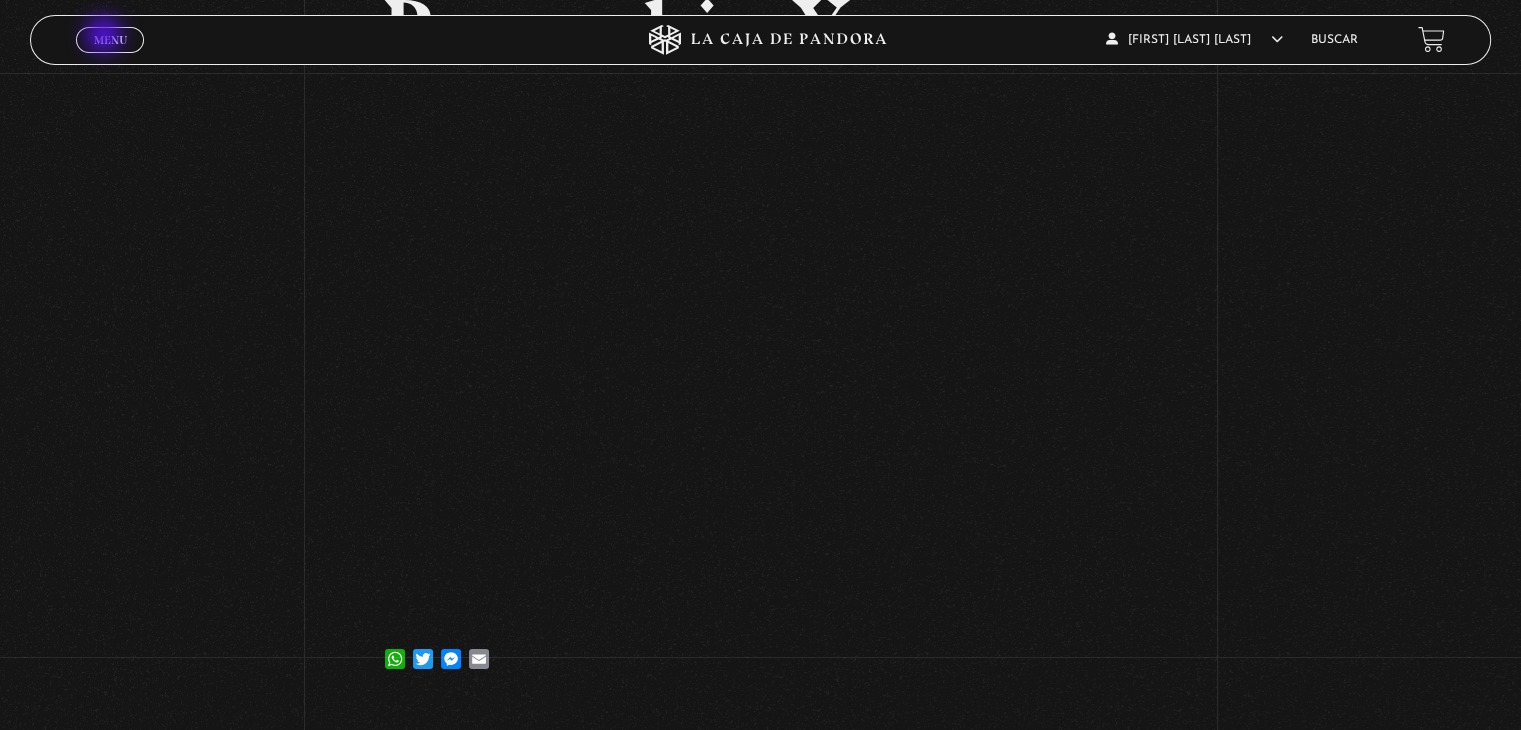 click on "Menu" at bounding box center [110, 40] 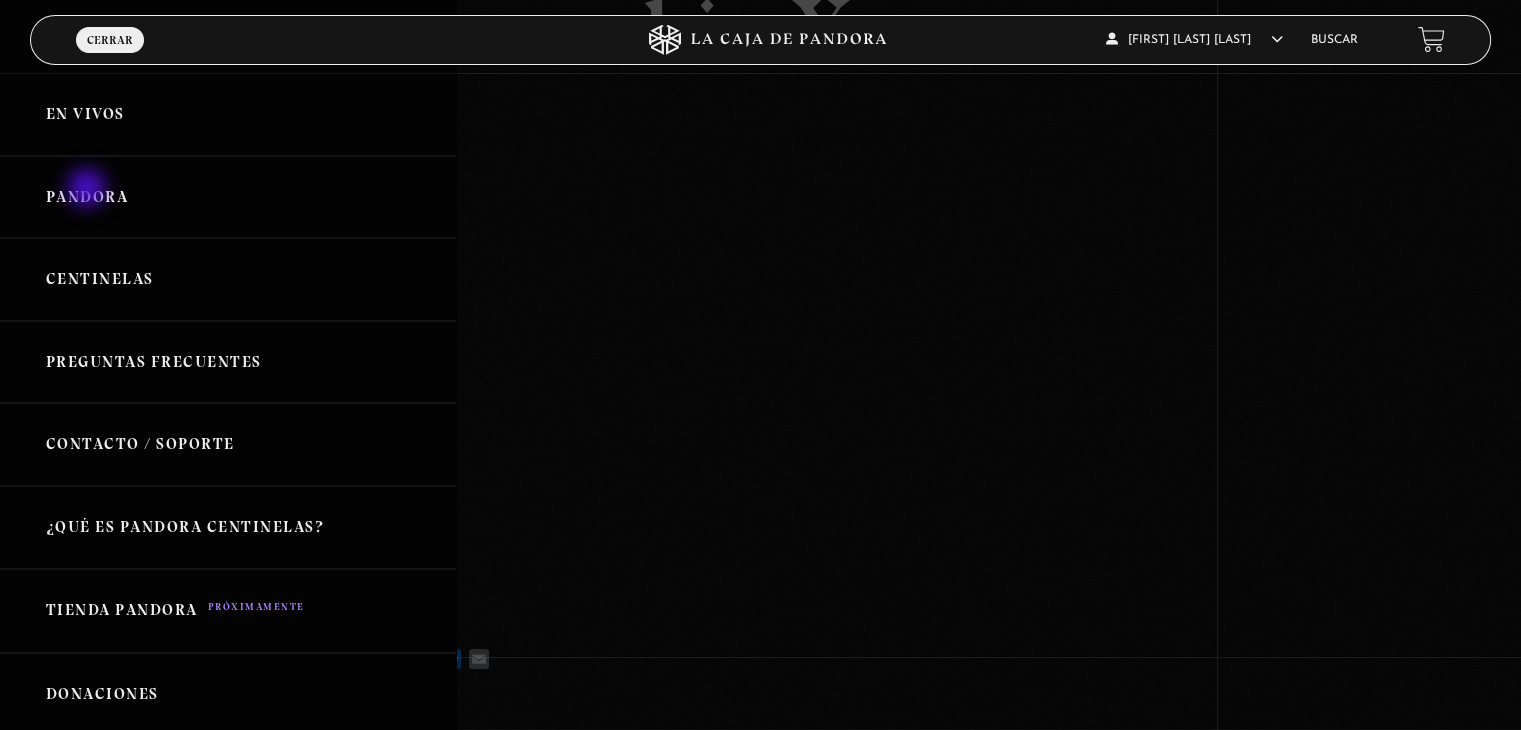 click on "Pandora" at bounding box center (228, 197) 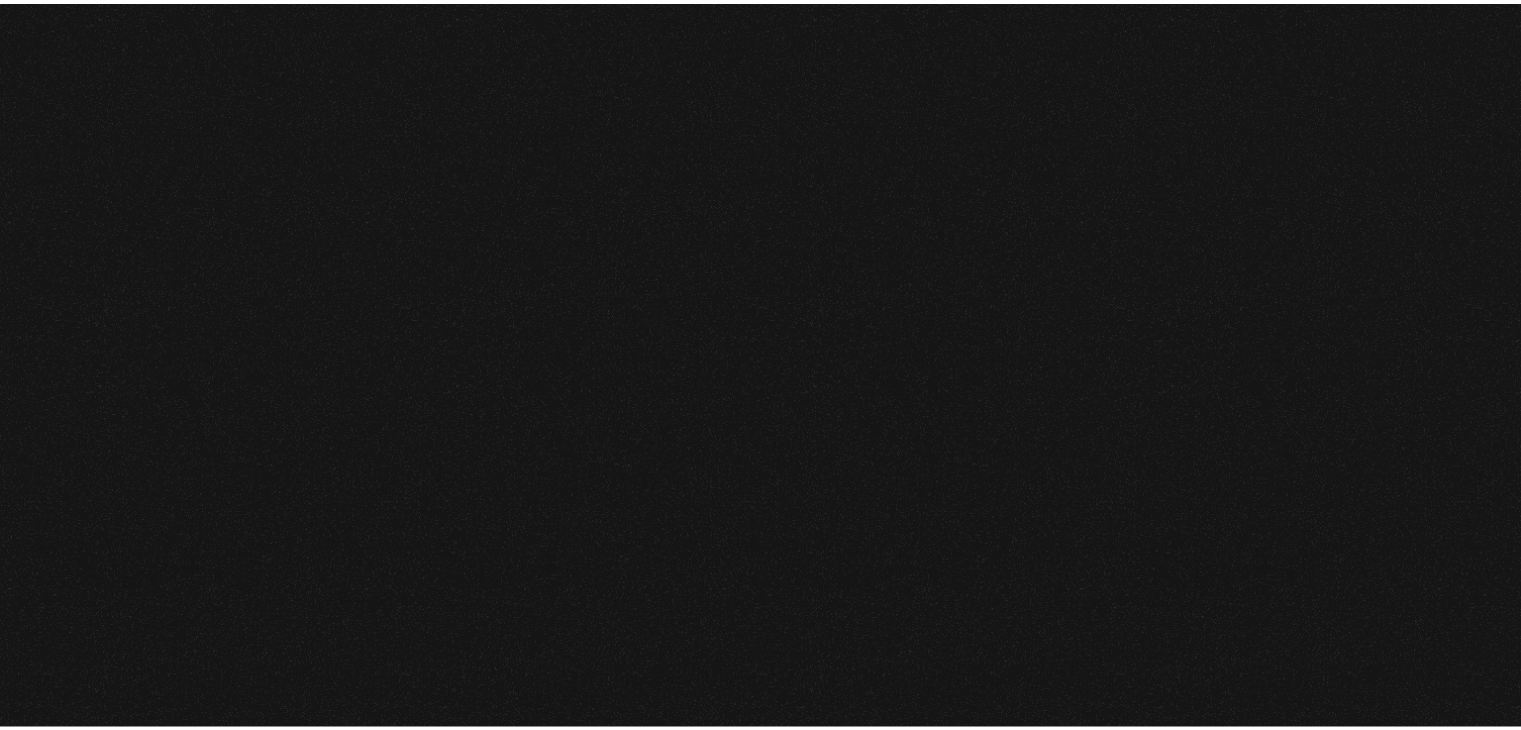 scroll, scrollTop: 0, scrollLeft: 0, axis: both 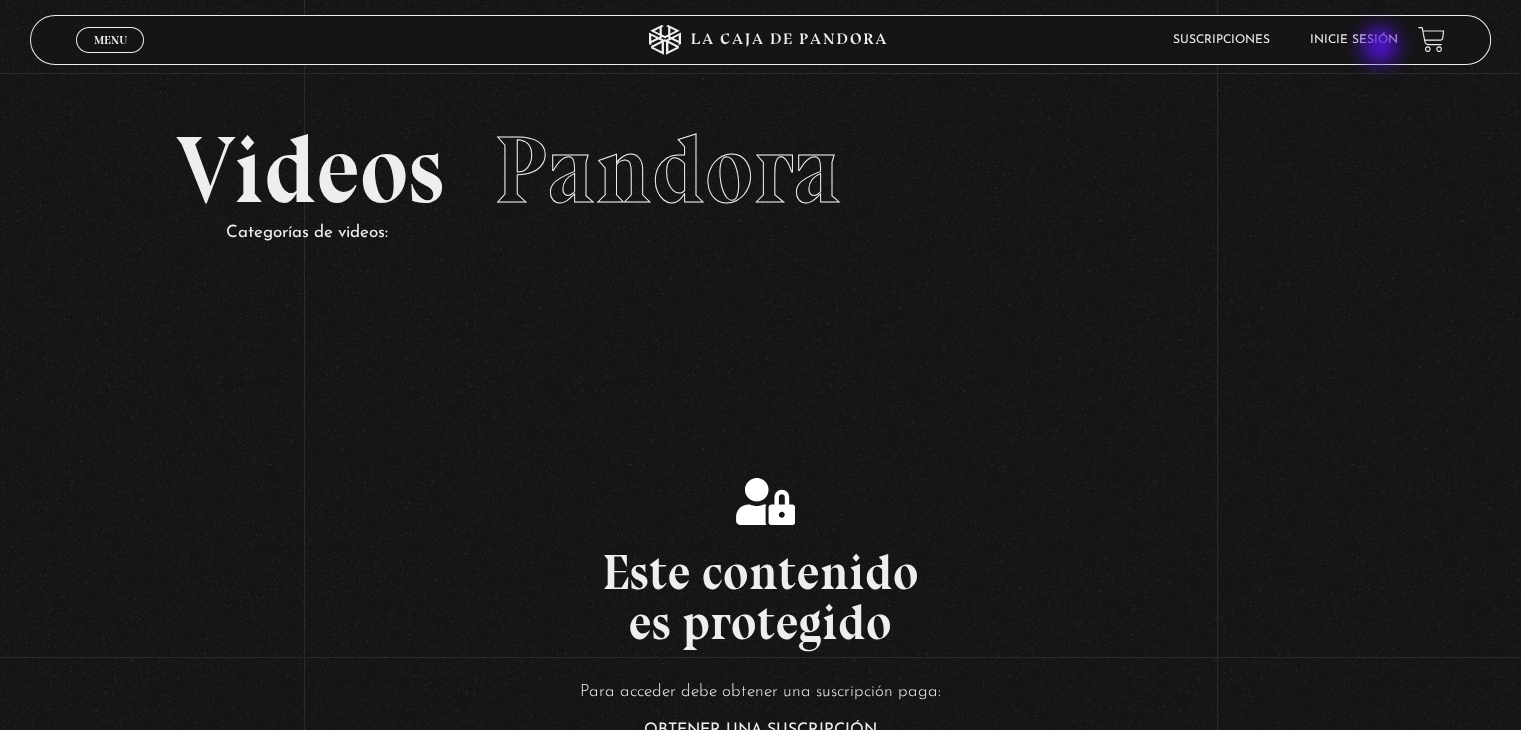 click on "Inicie sesión" at bounding box center [1354, 39] 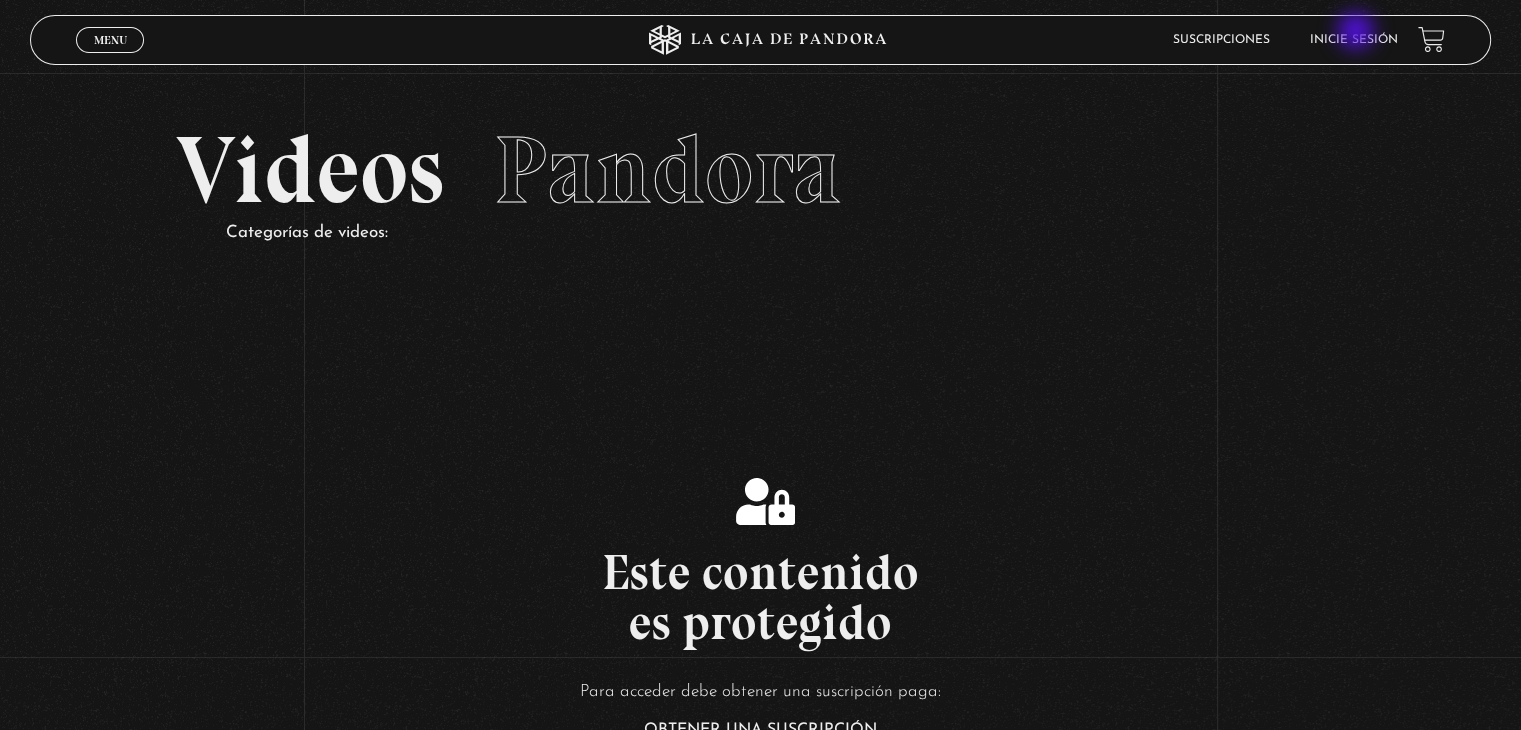 click on "Inicie sesión" at bounding box center [1354, 40] 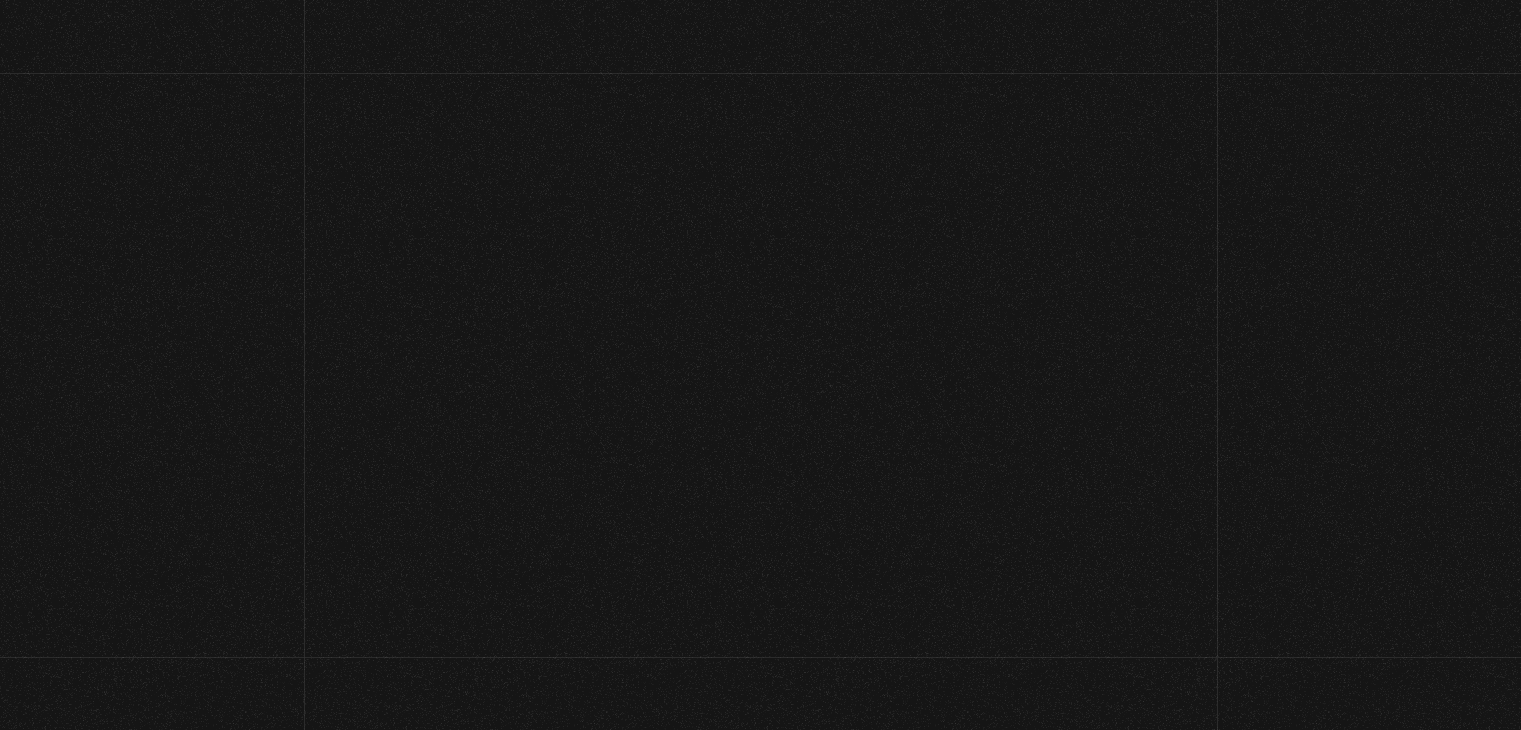 scroll, scrollTop: 0, scrollLeft: 0, axis: both 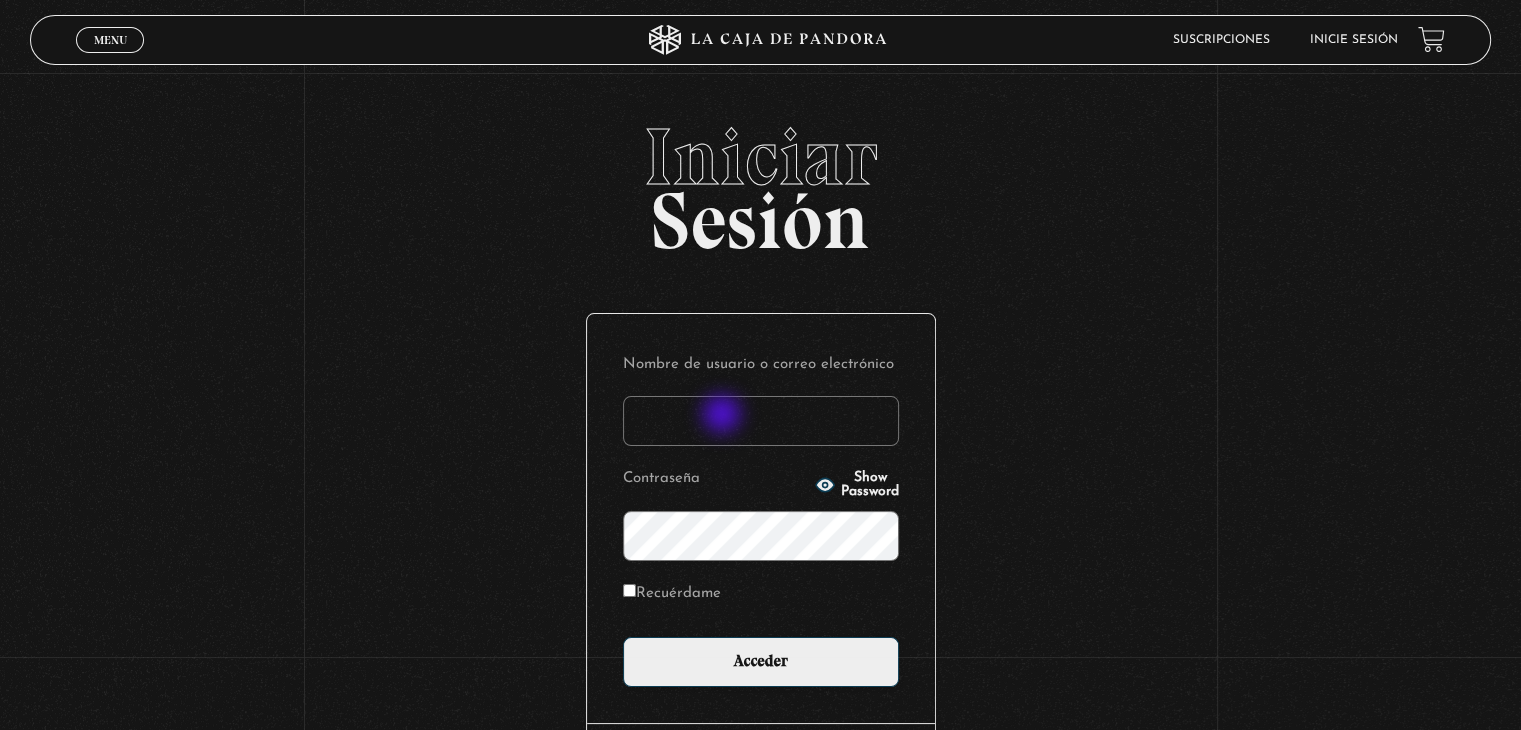 click on "Nombre de usuario o correo electrónico" at bounding box center [761, 421] 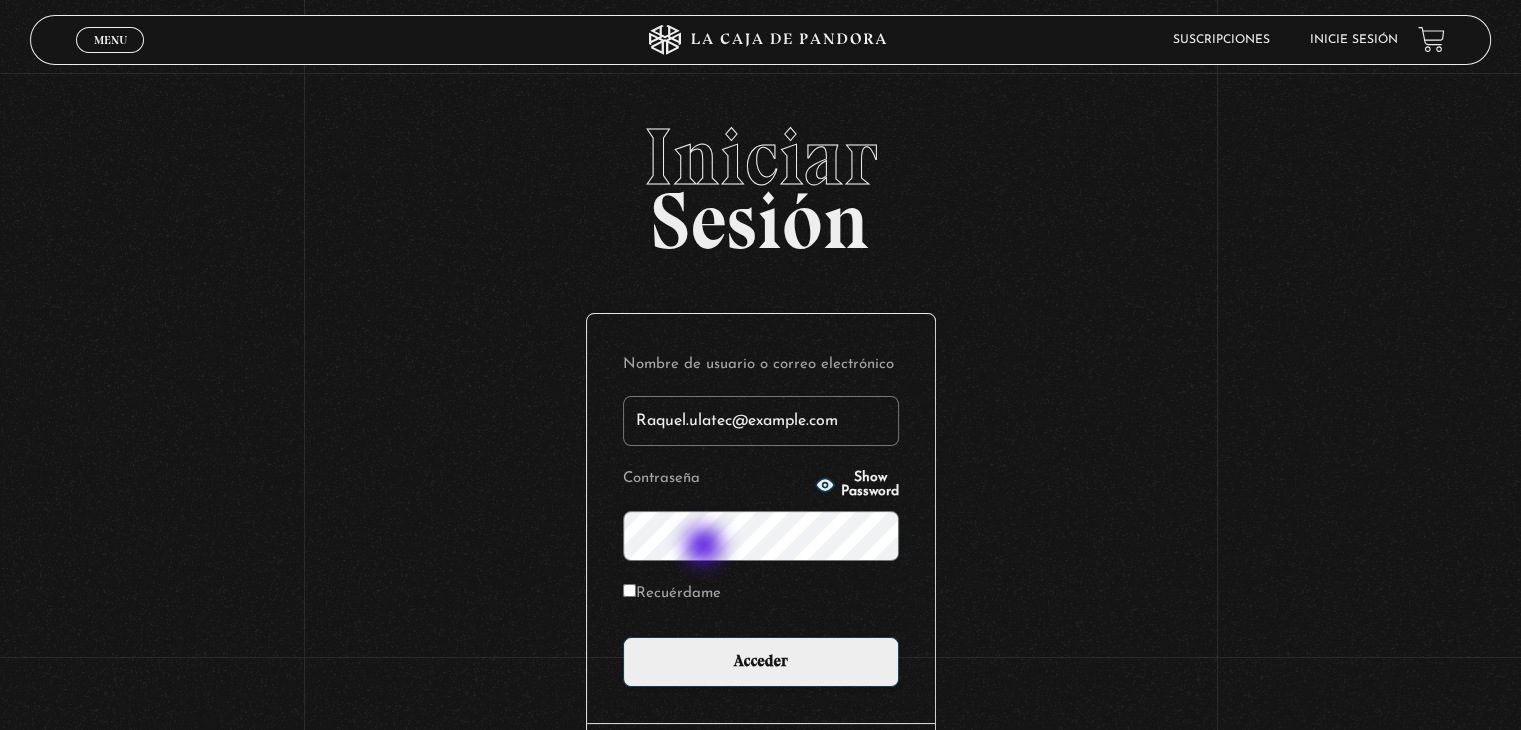 type on "Raquel.ulatec@gmail.com" 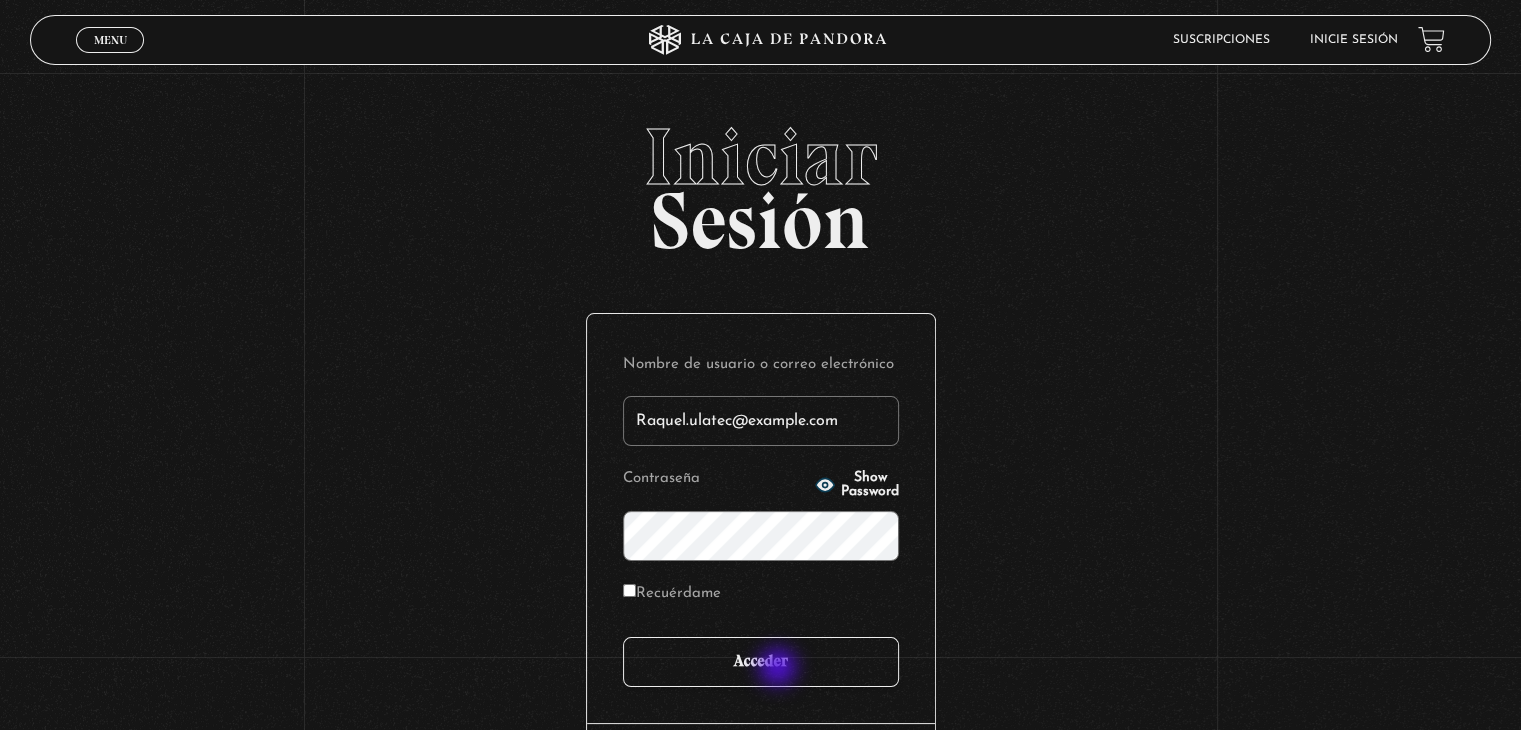 click on "Acceder" at bounding box center (761, 662) 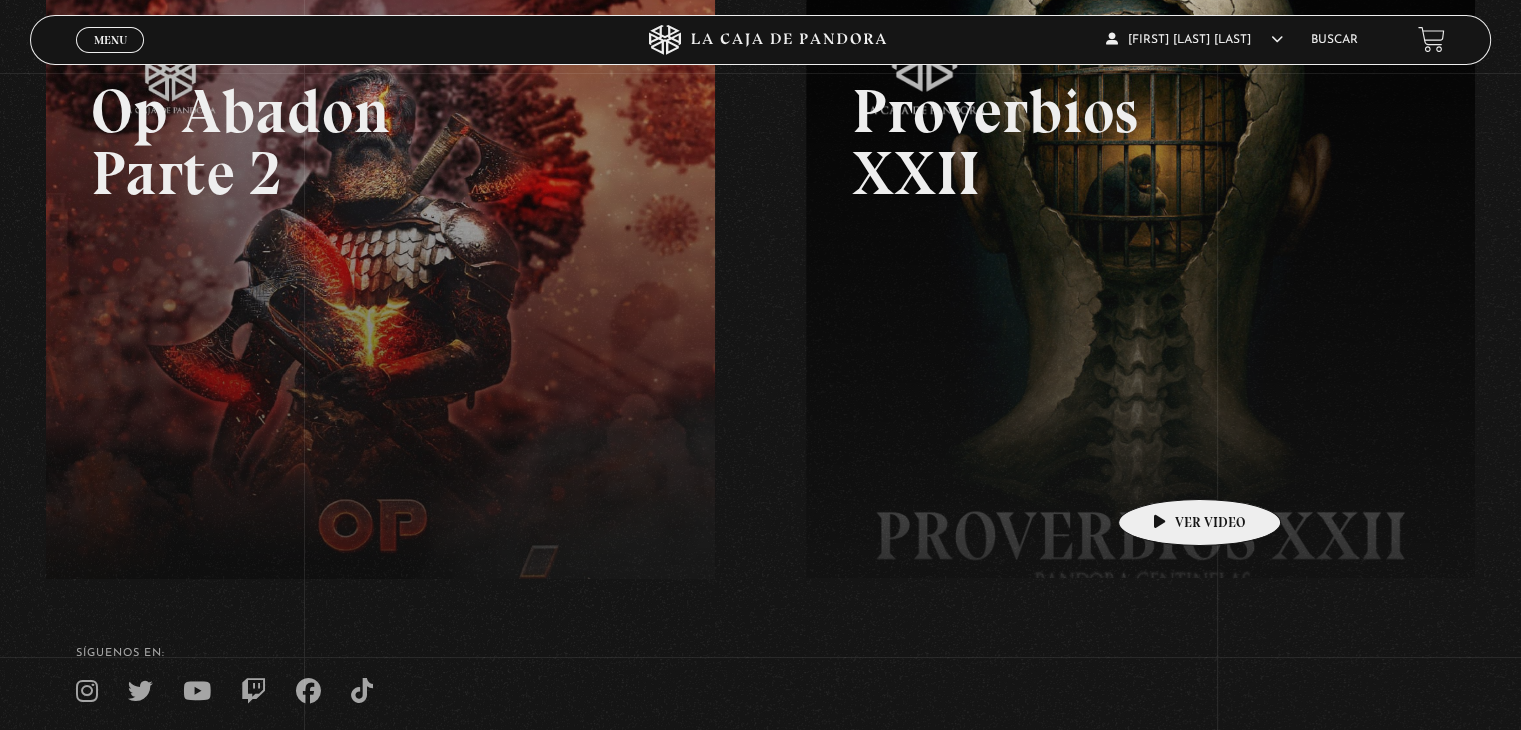 scroll, scrollTop: 479, scrollLeft: 0, axis: vertical 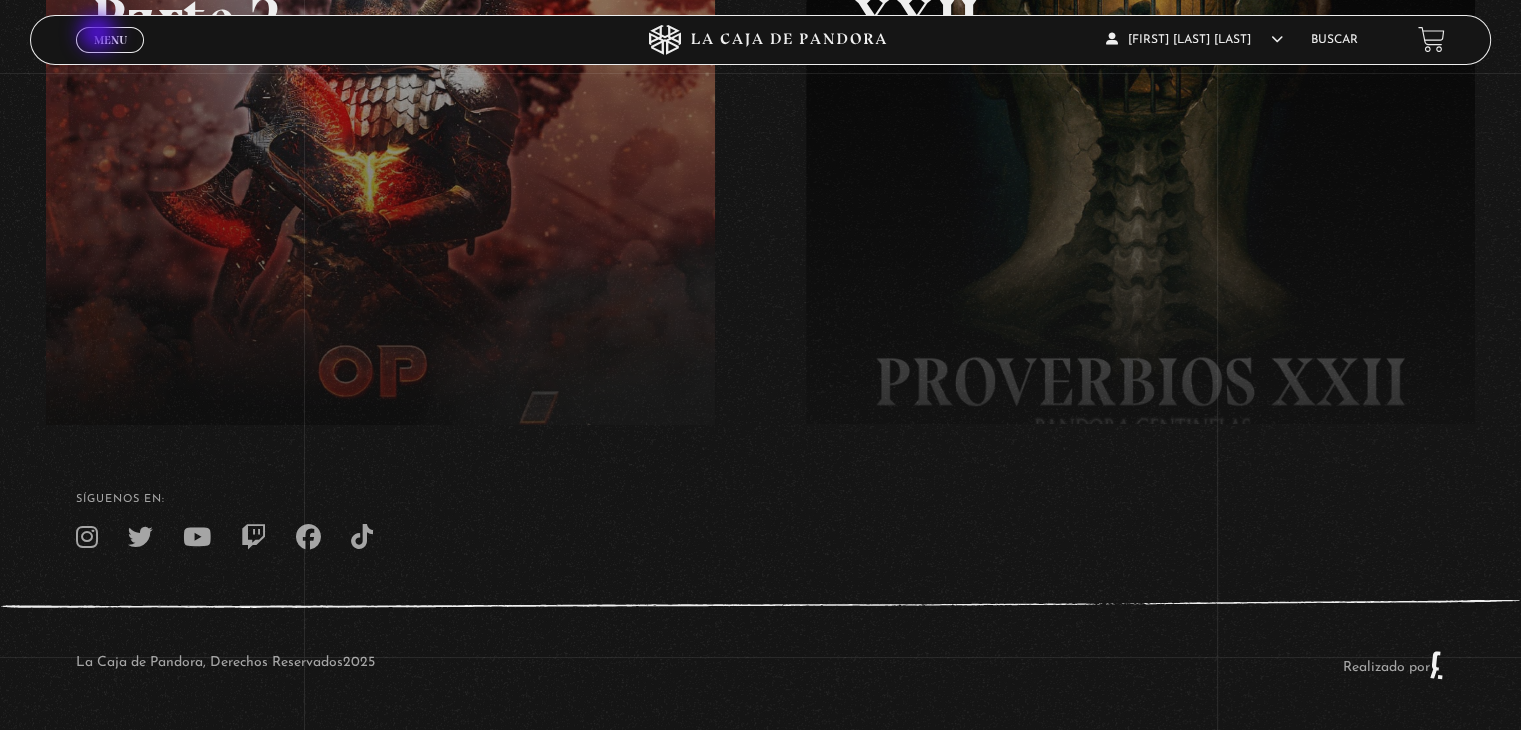 click on "Menu" at bounding box center [110, 40] 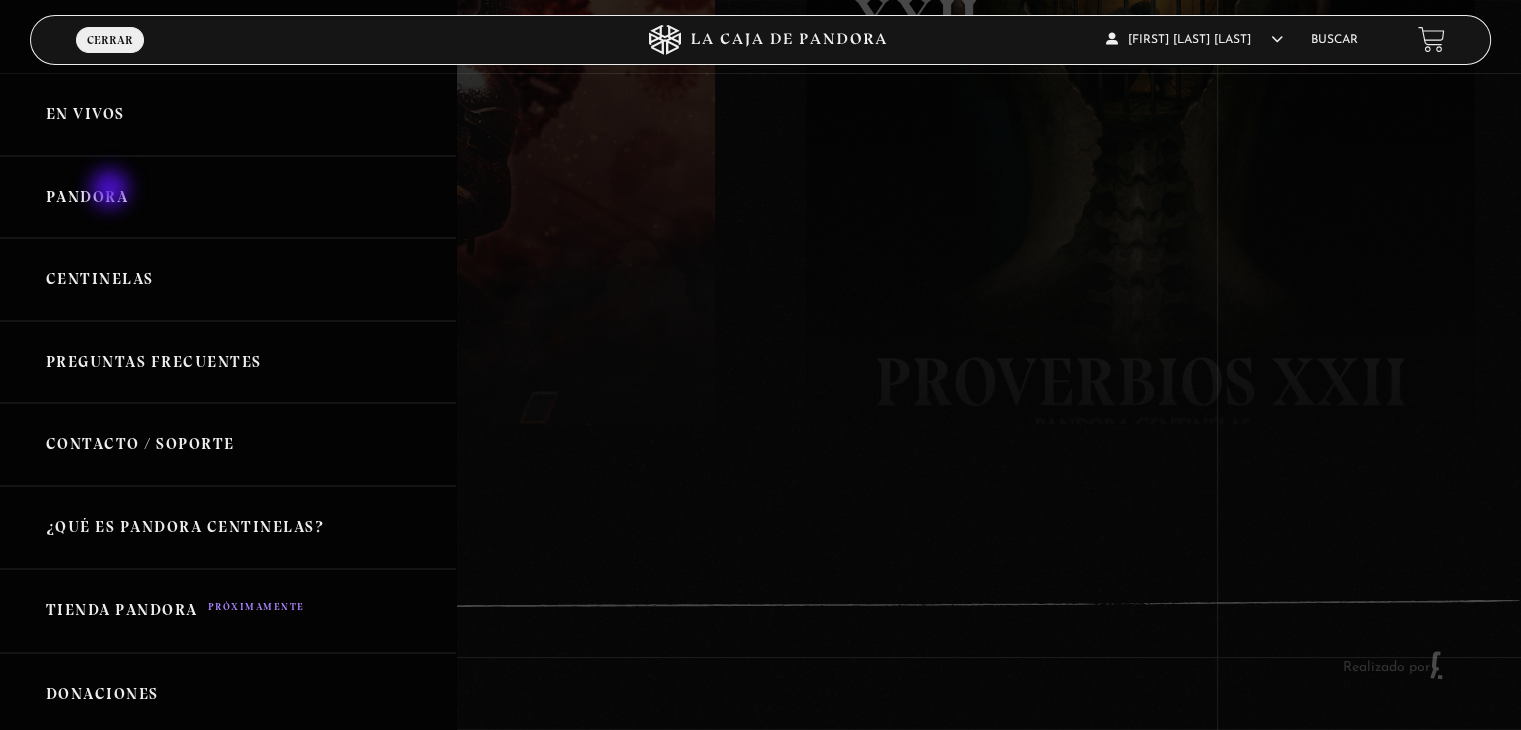click on "Pandora" at bounding box center [228, 197] 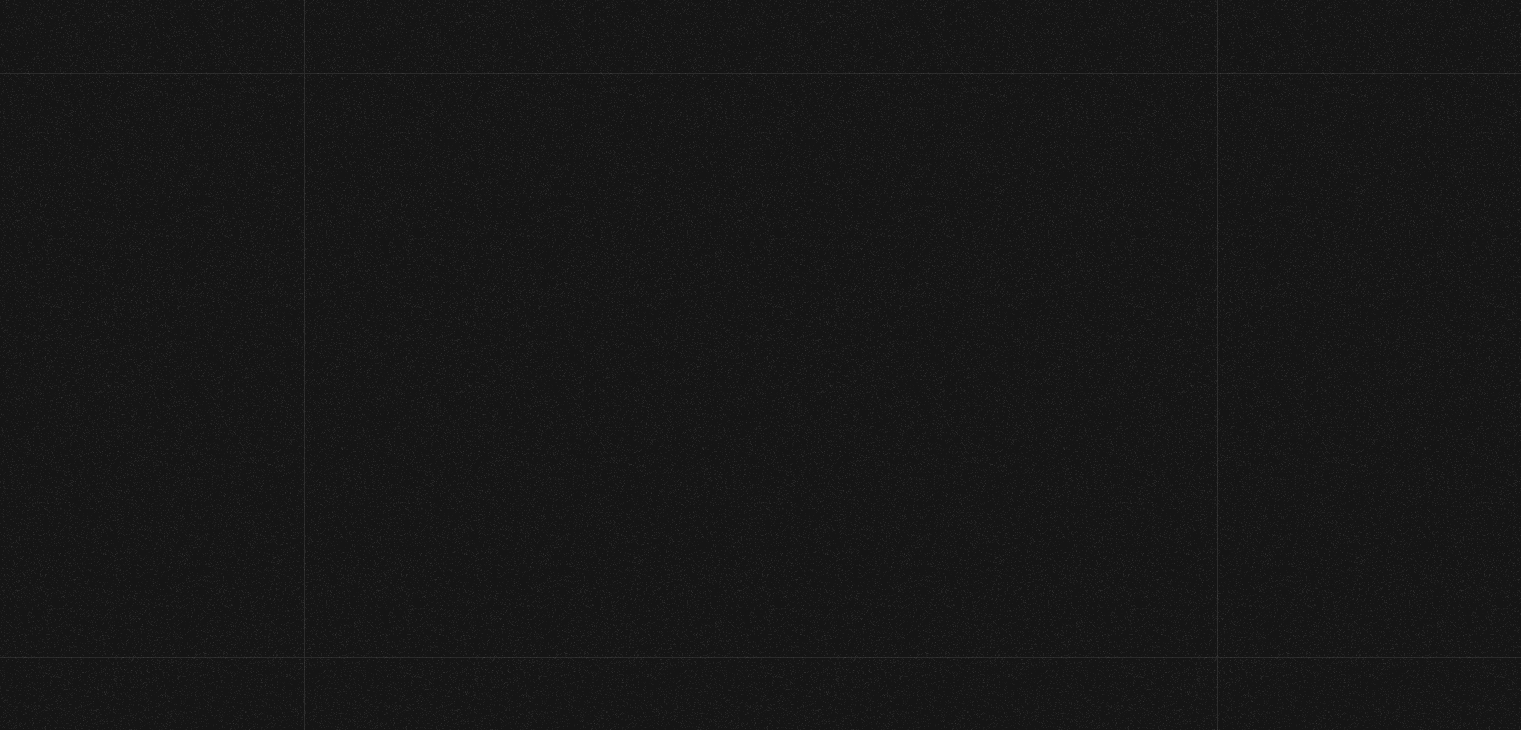 scroll, scrollTop: 0, scrollLeft: 0, axis: both 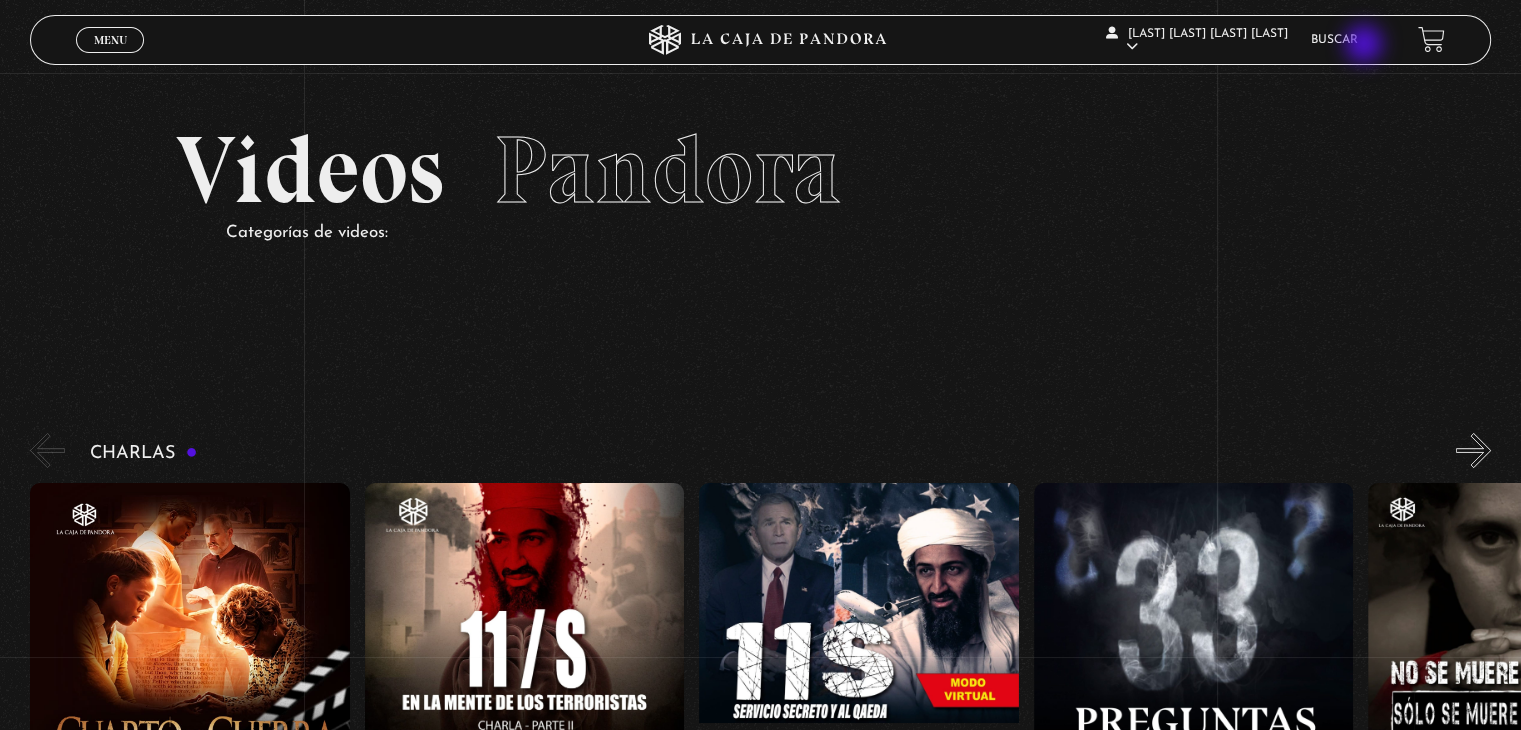 click on "Buscar" at bounding box center (1334, 40) 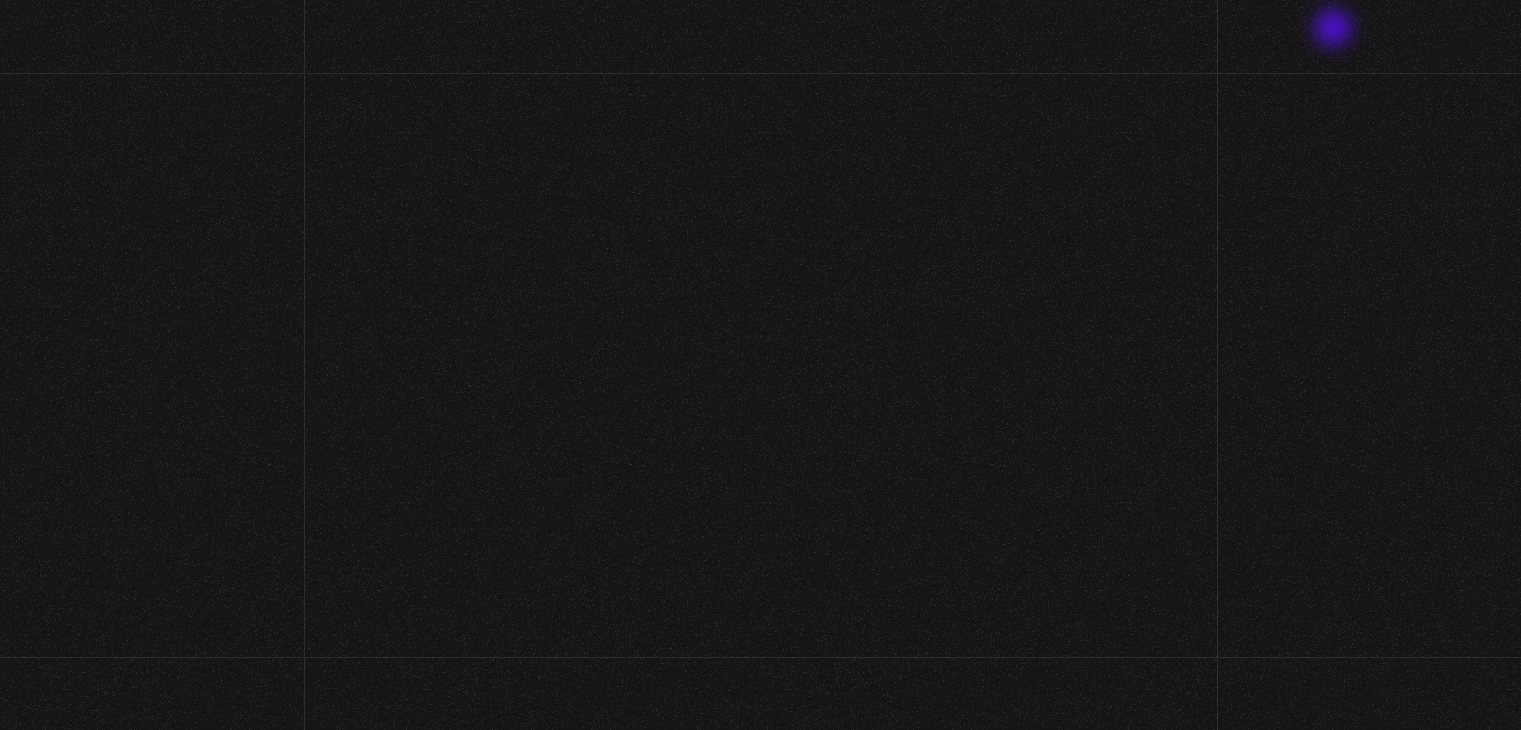 scroll, scrollTop: 0, scrollLeft: 0, axis: both 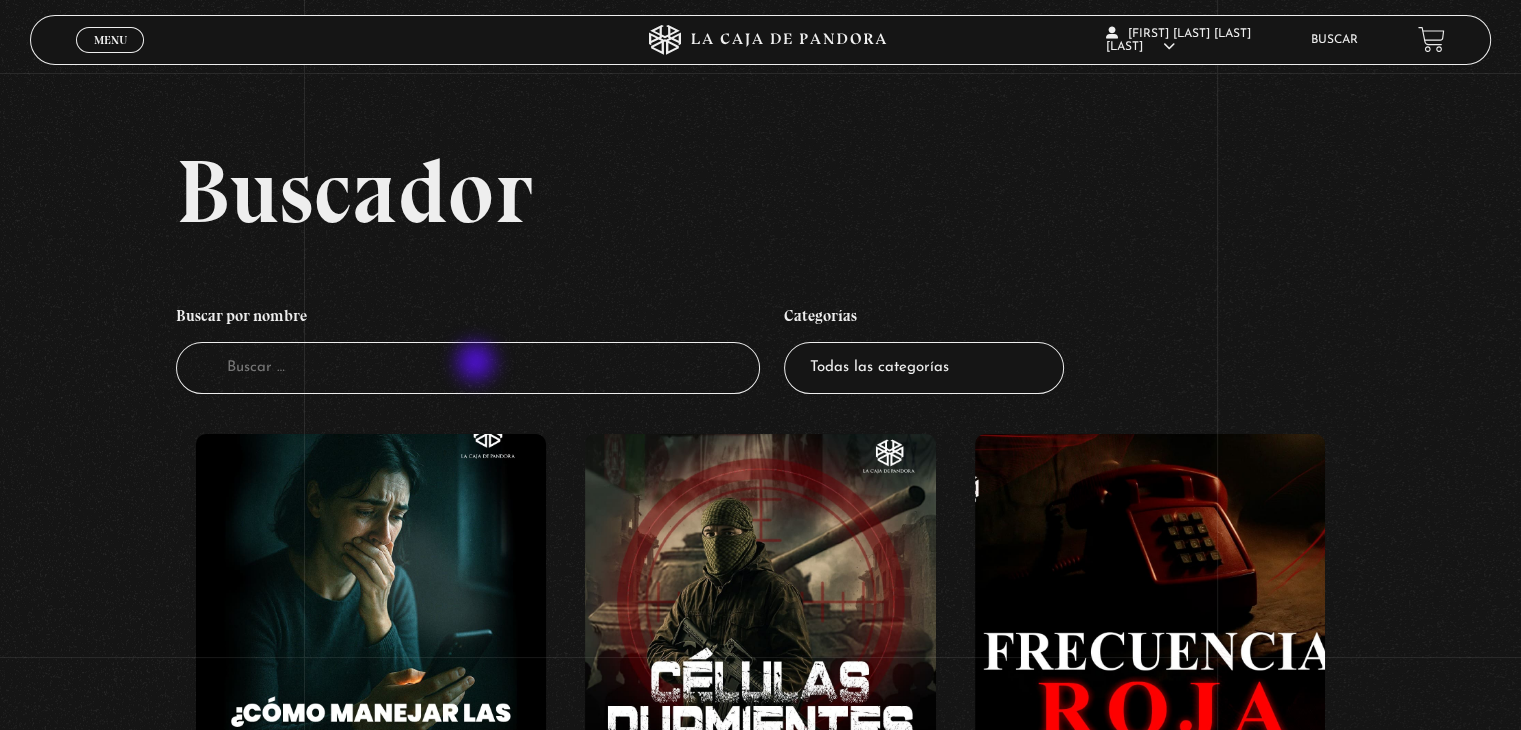 click on "Buscador" at bounding box center [468, 368] 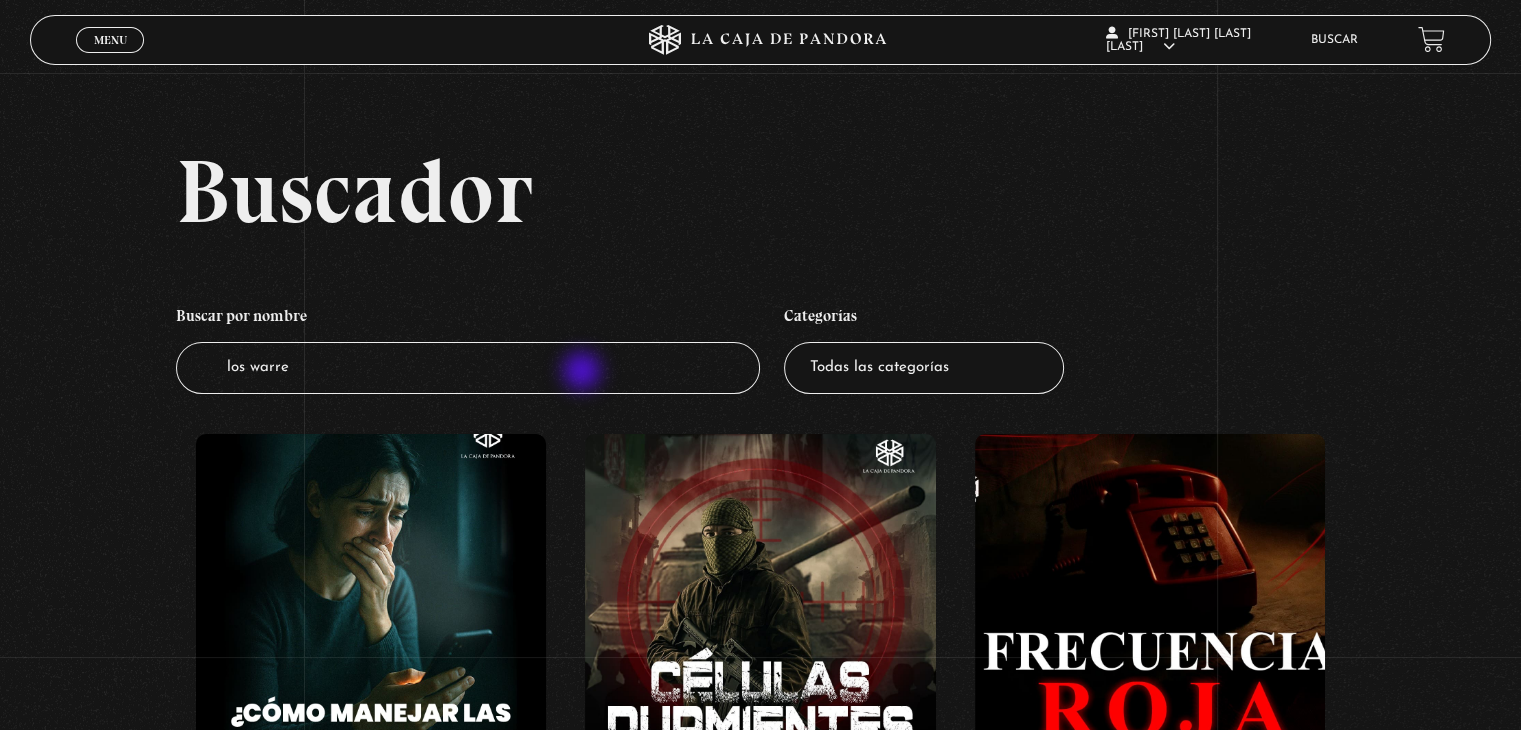 type on "los warren" 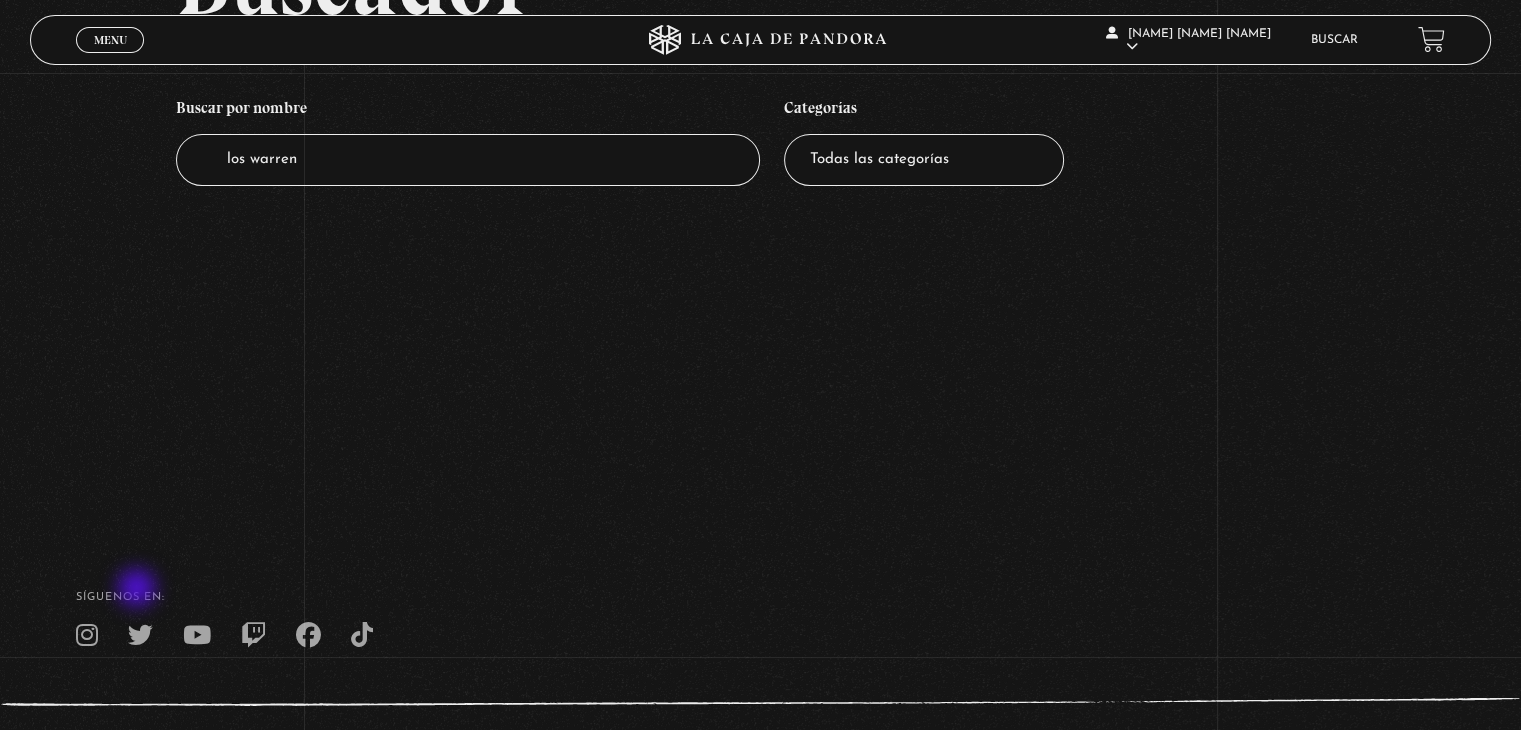 scroll, scrollTop: 100, scrollLeft: 0, axis: vertical 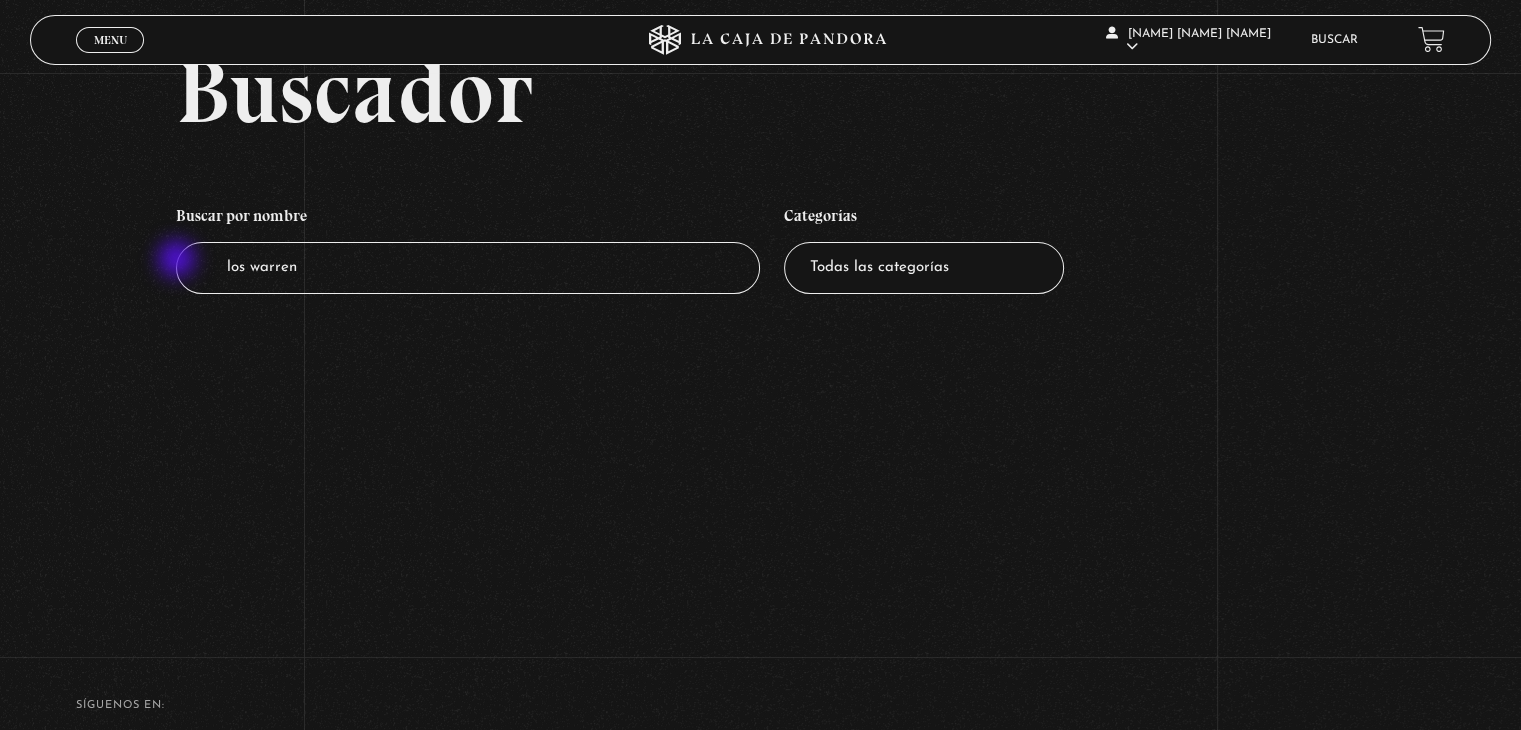 drag, startPoint x: 331, startPoint y: 261, endPoint x: 163, endPoint y: 262, distance: 168.00298 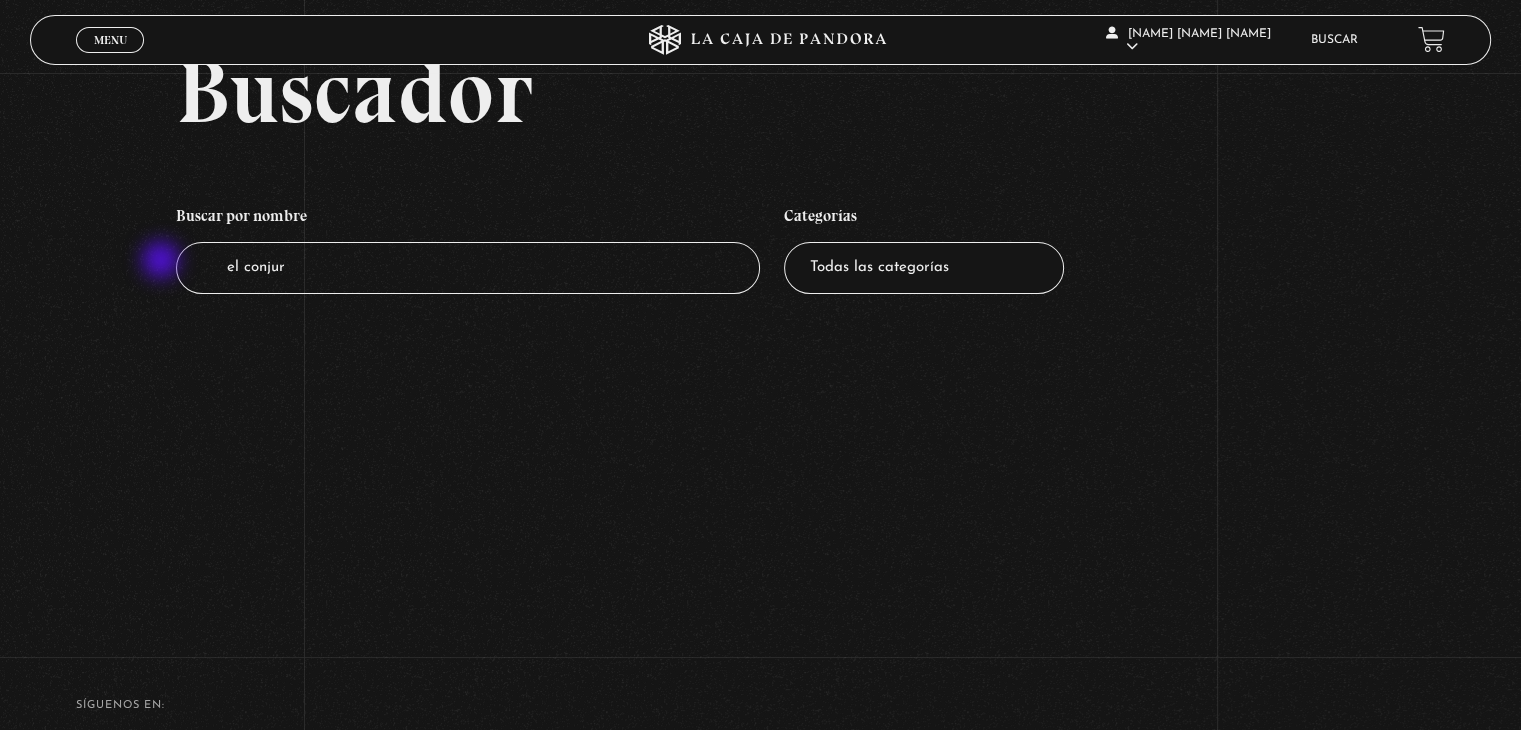 type on "el conjuro" 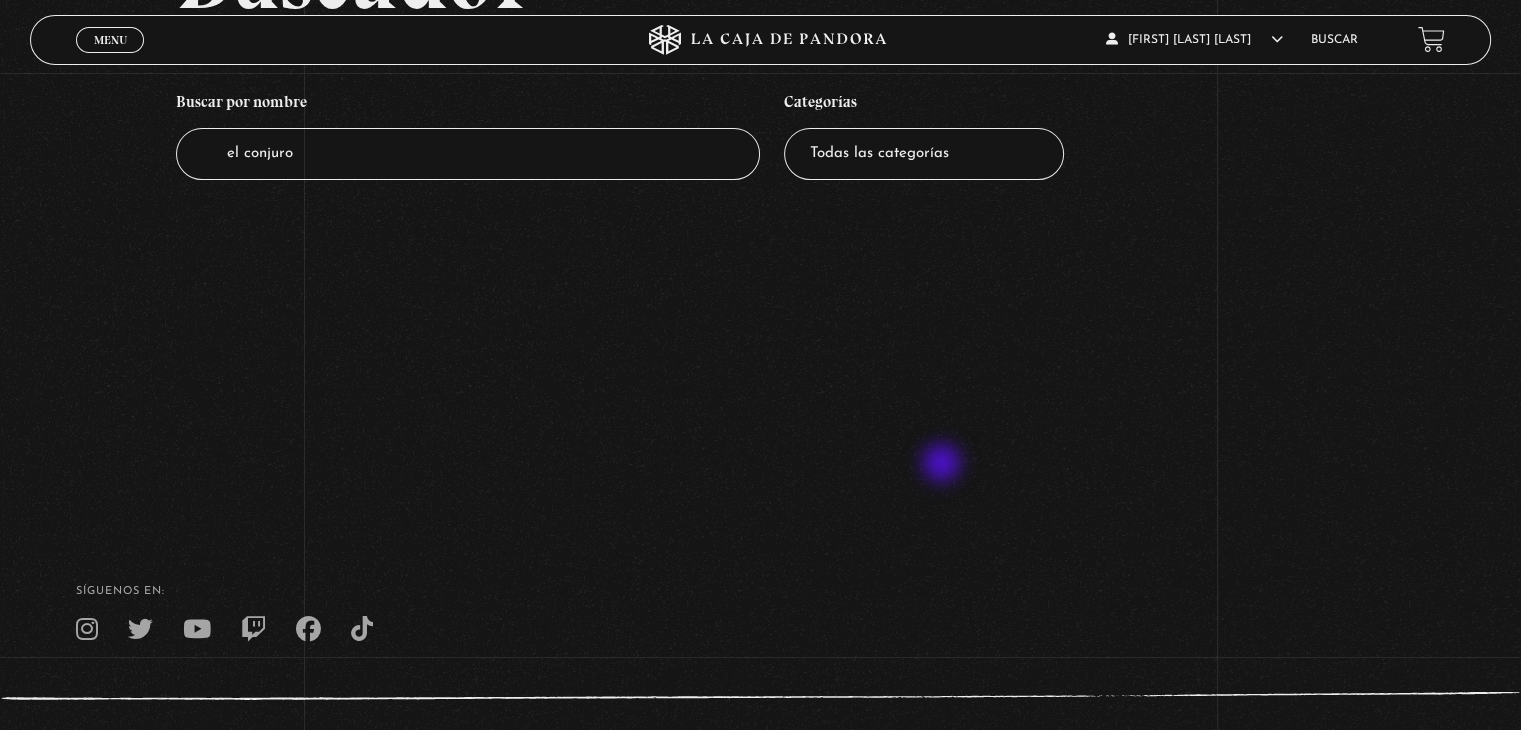 scroll, scrollTop: 100, scrollLeft: 0, axis: vertical 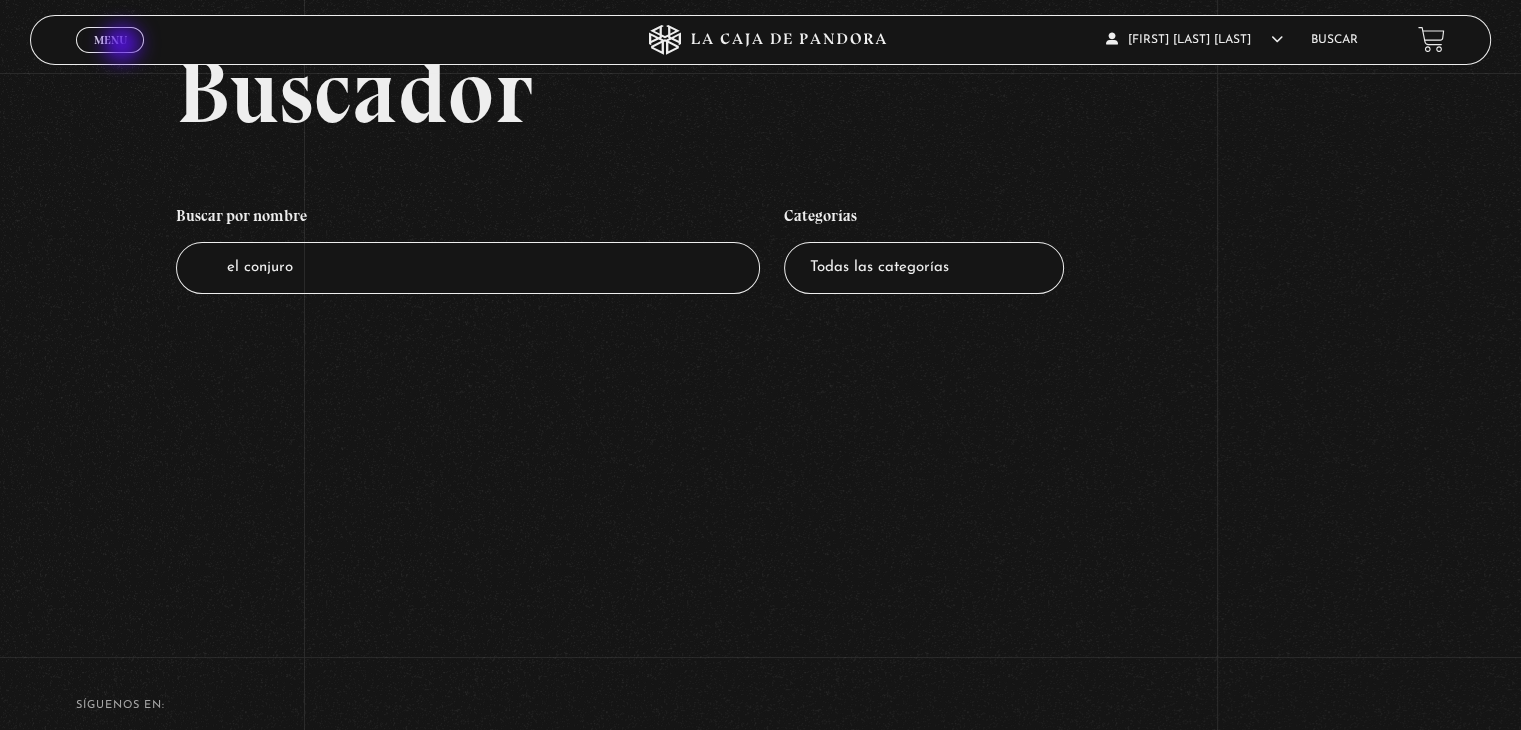 click on "Menu Cerrar" at bounding box center (110, 40) 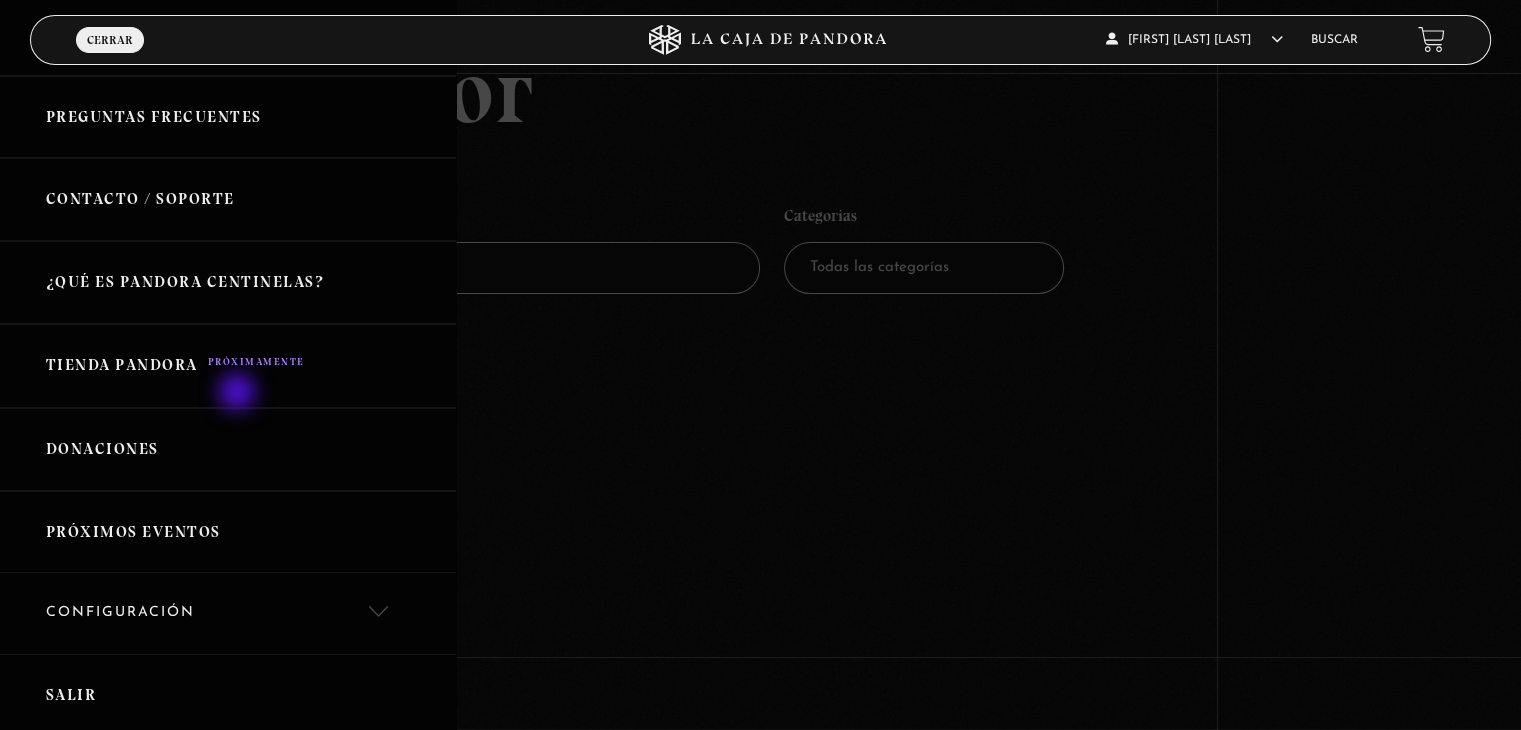 scroll, scrollTop: 0, scrollLeft: 0, axis: both 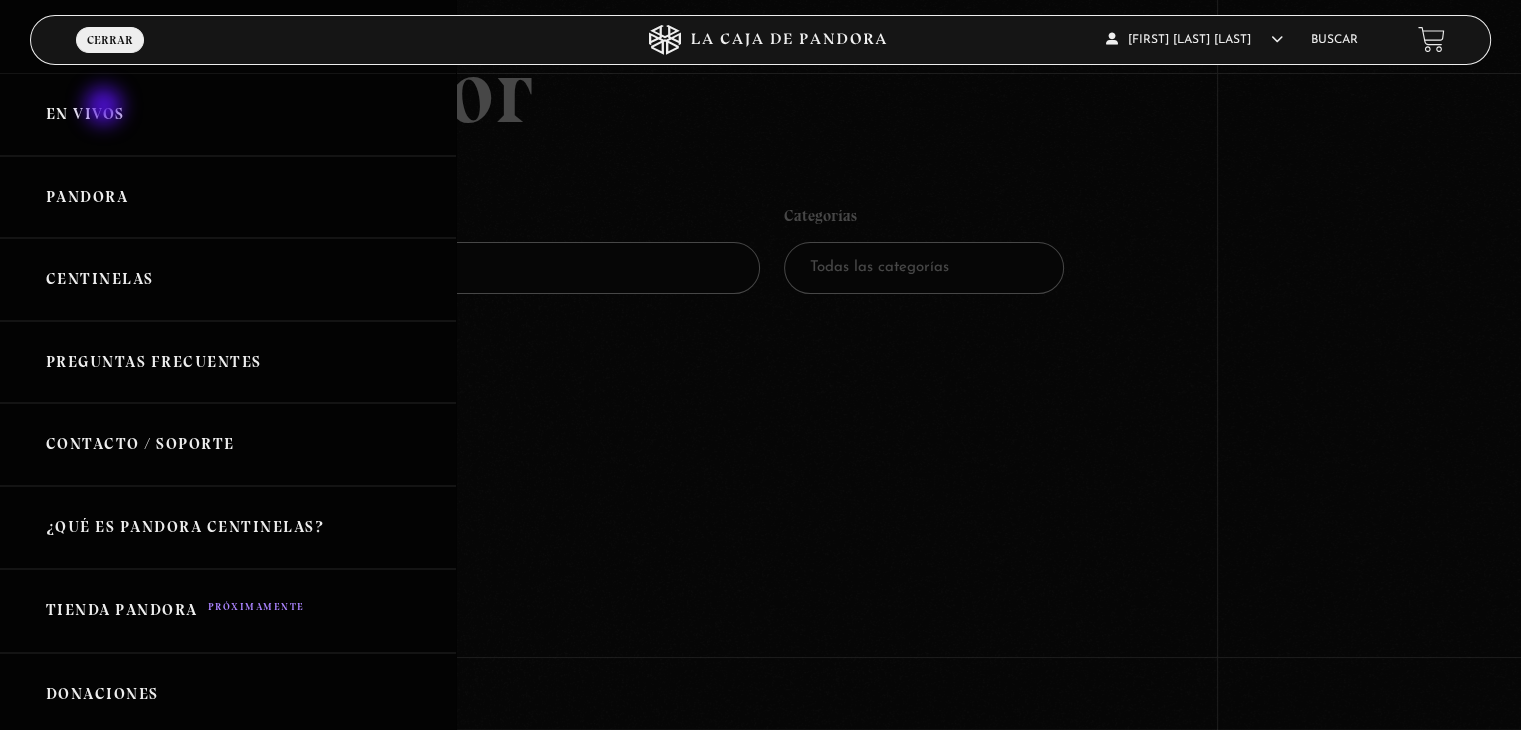 click on "En vivos" at bounding box center [228, 114] 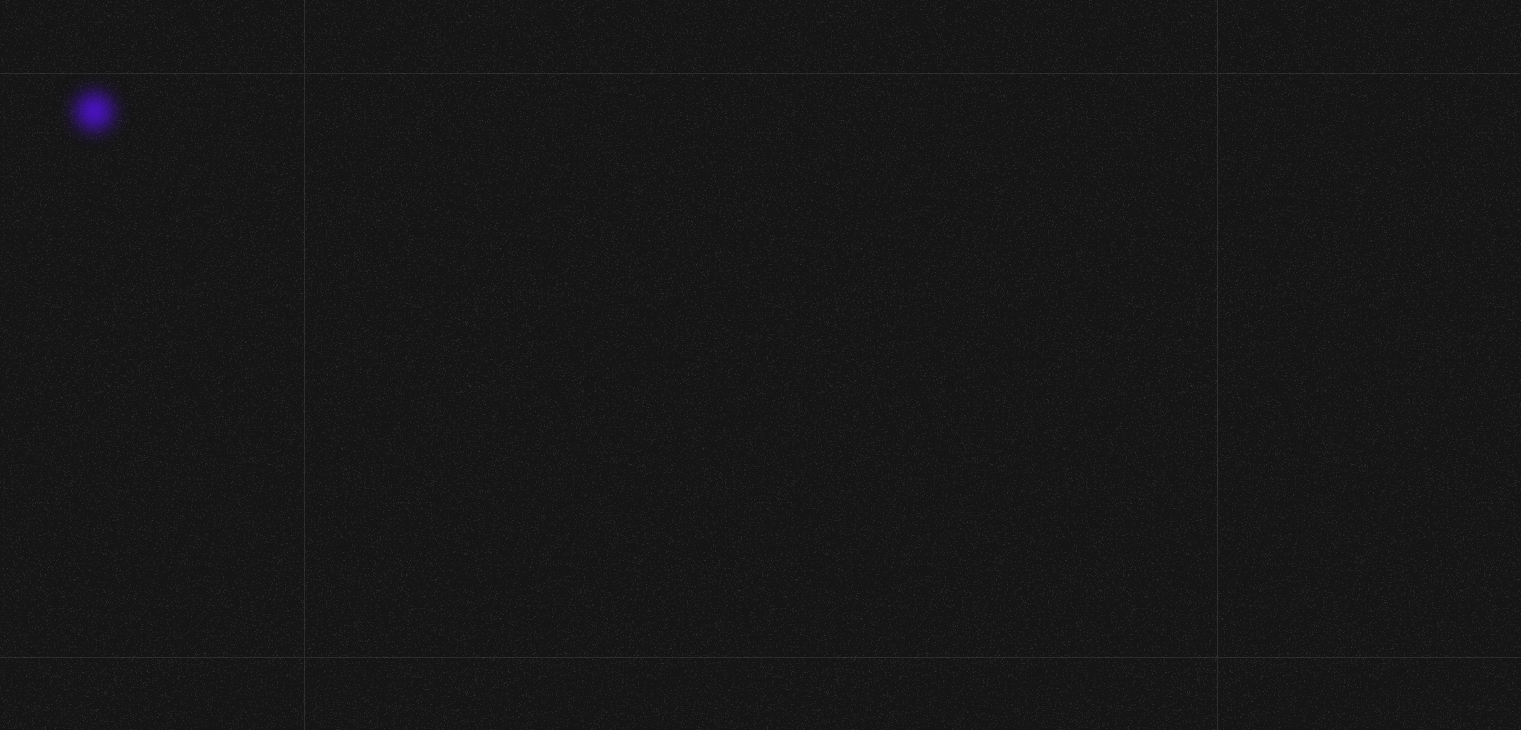scroll, scrollTop: 0, scrollLeft: 0, axis: both 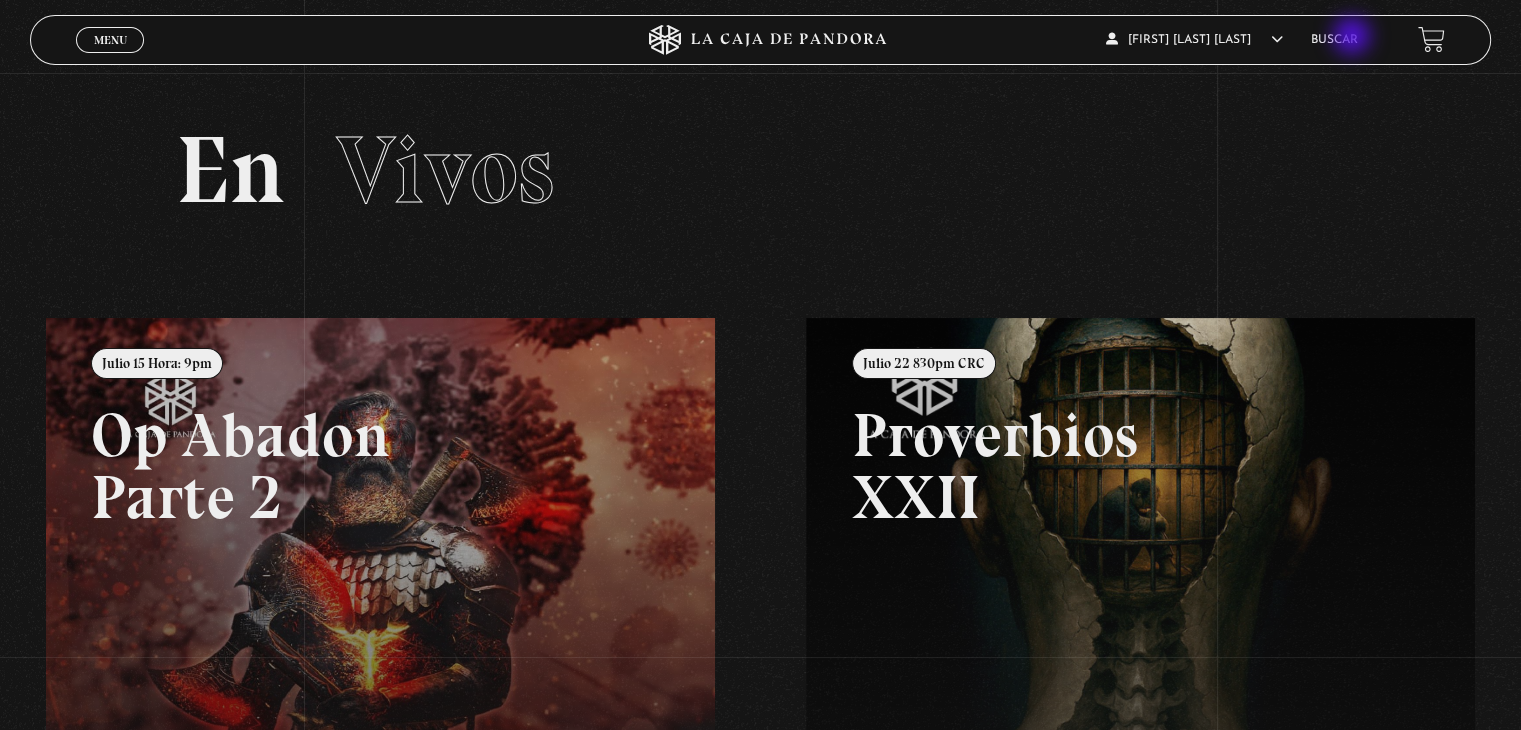 click on "Buscar" at bounding box center (1334, 39) 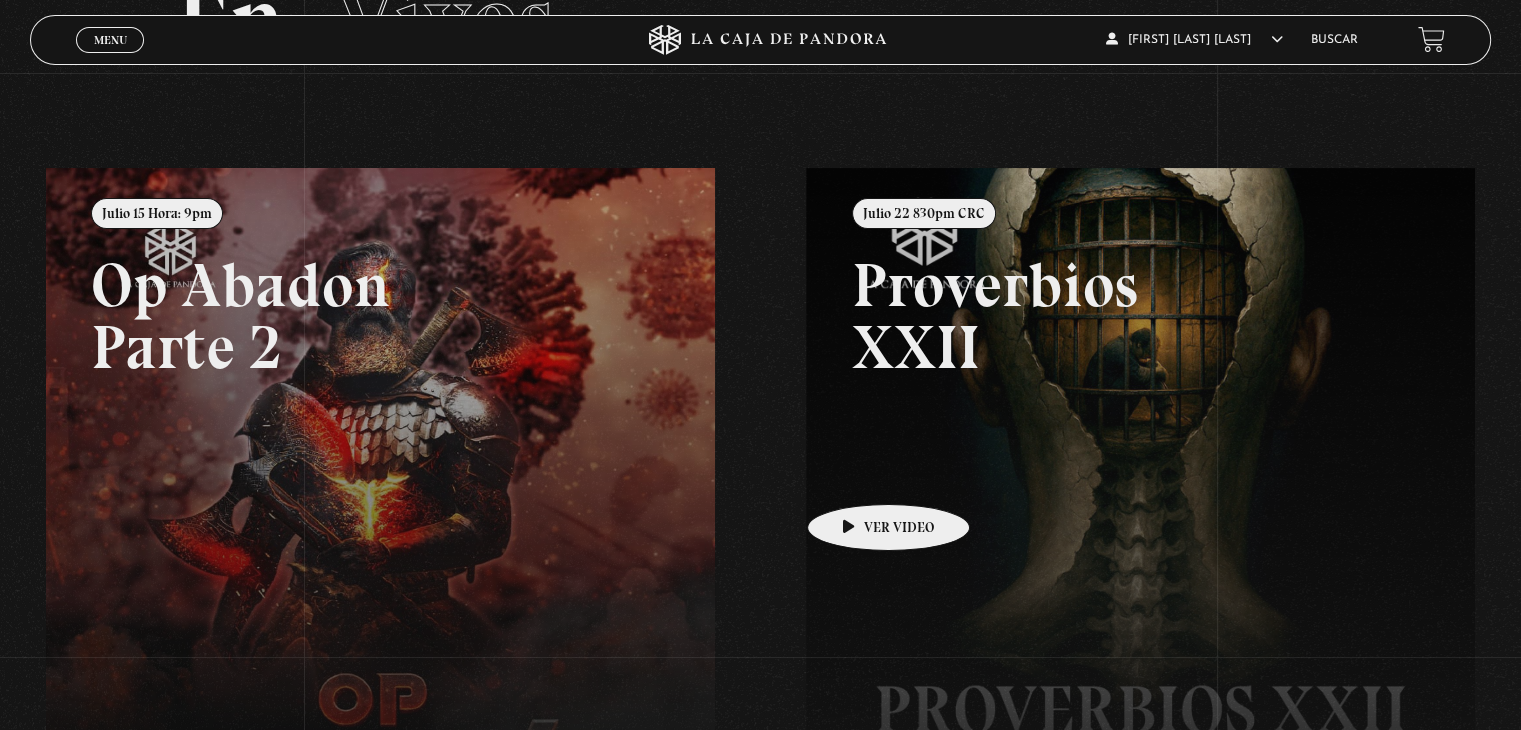 scroll, scrollTop: 0, scrollLeft: 0, axis: both 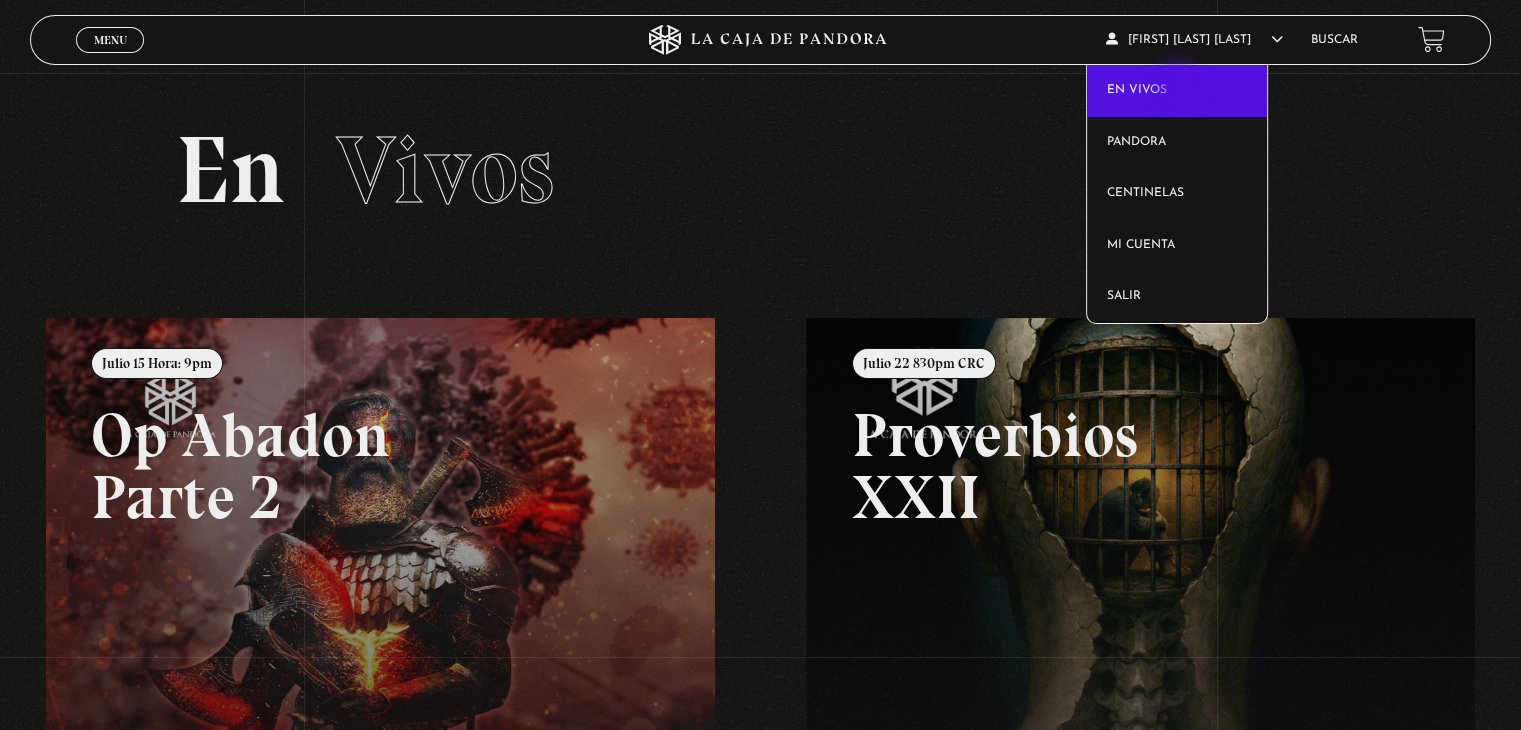 click on "En vivos" at bounding box center [1177, 91] 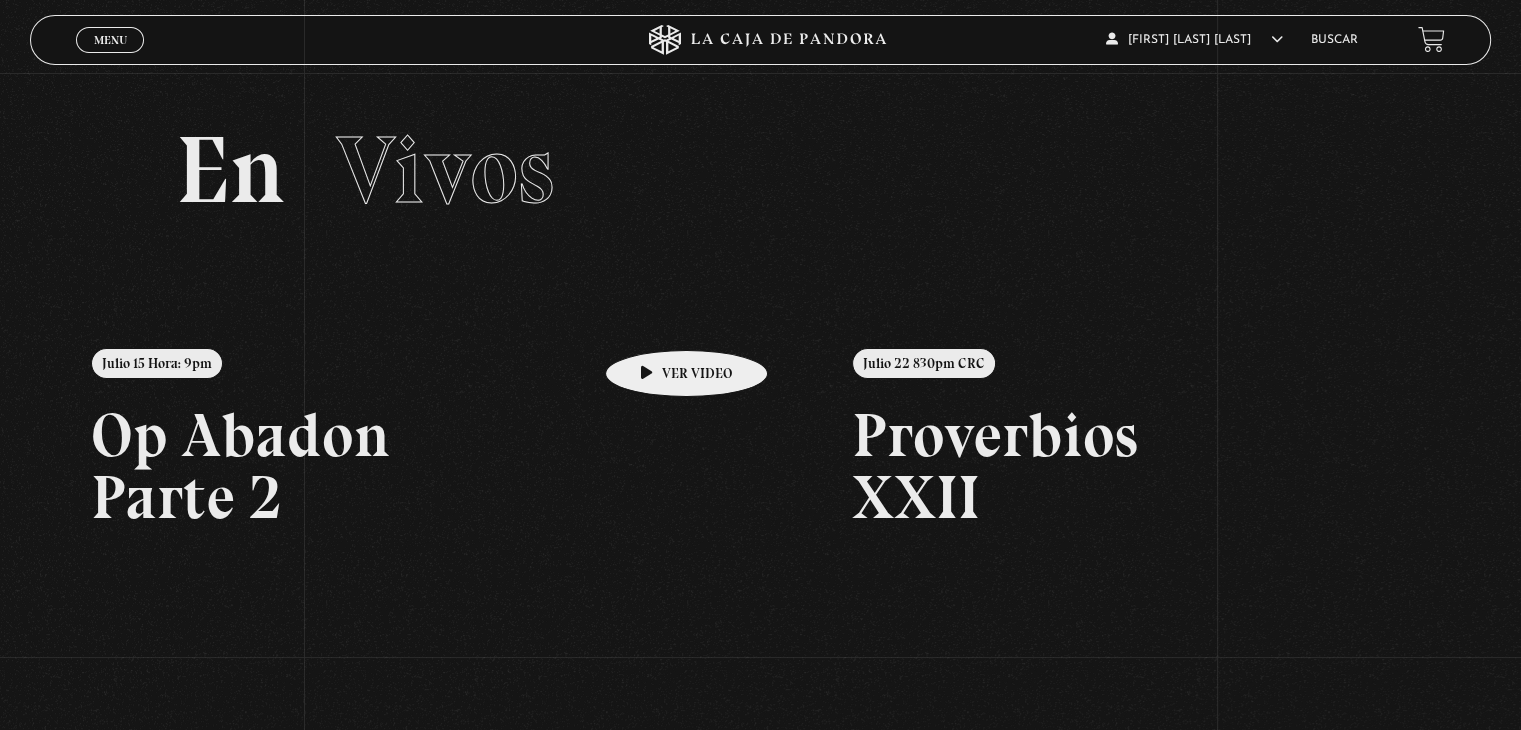 scroll, scrollTop: 479, scrollLeft: 0, axis: vertical 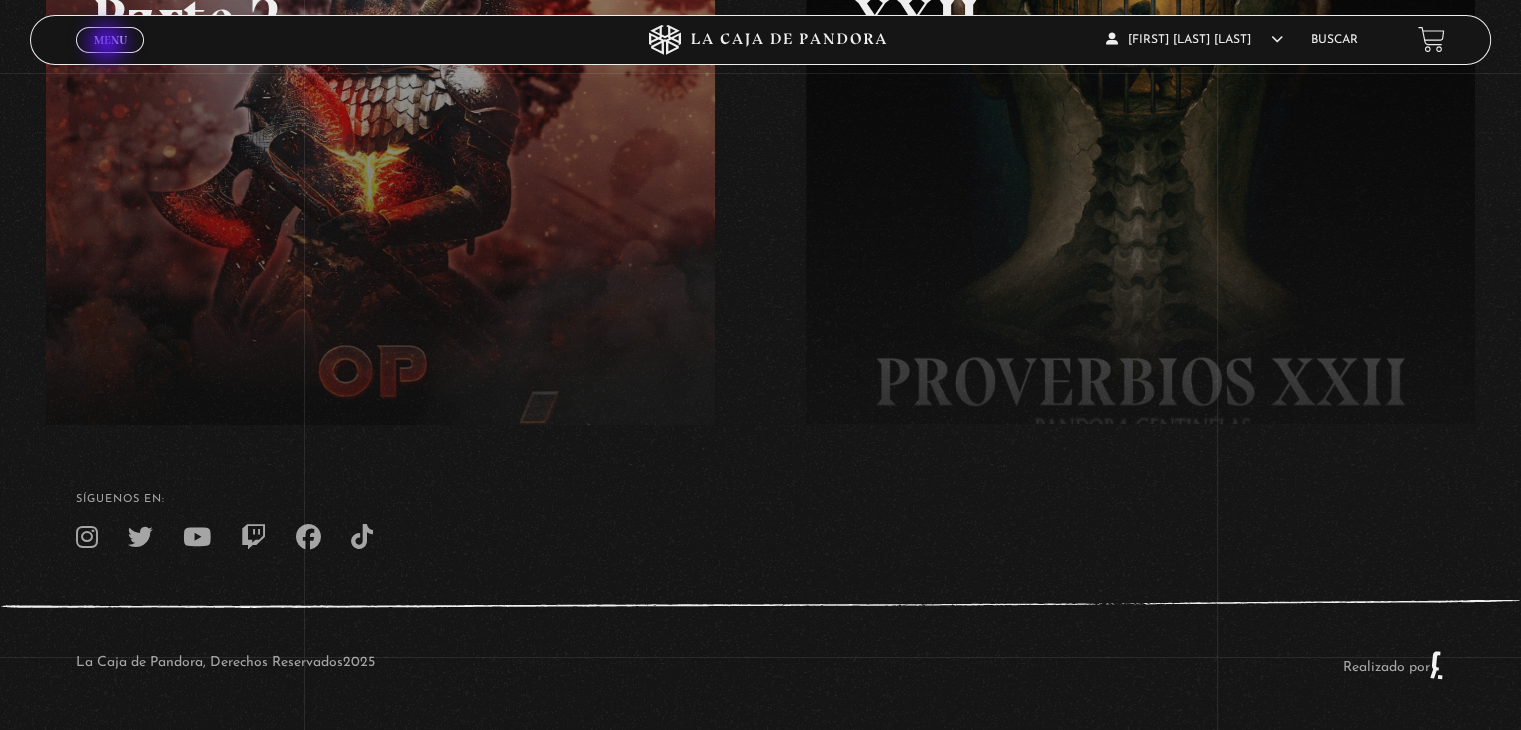 click on "Menu" at bounding box center (110, 40) 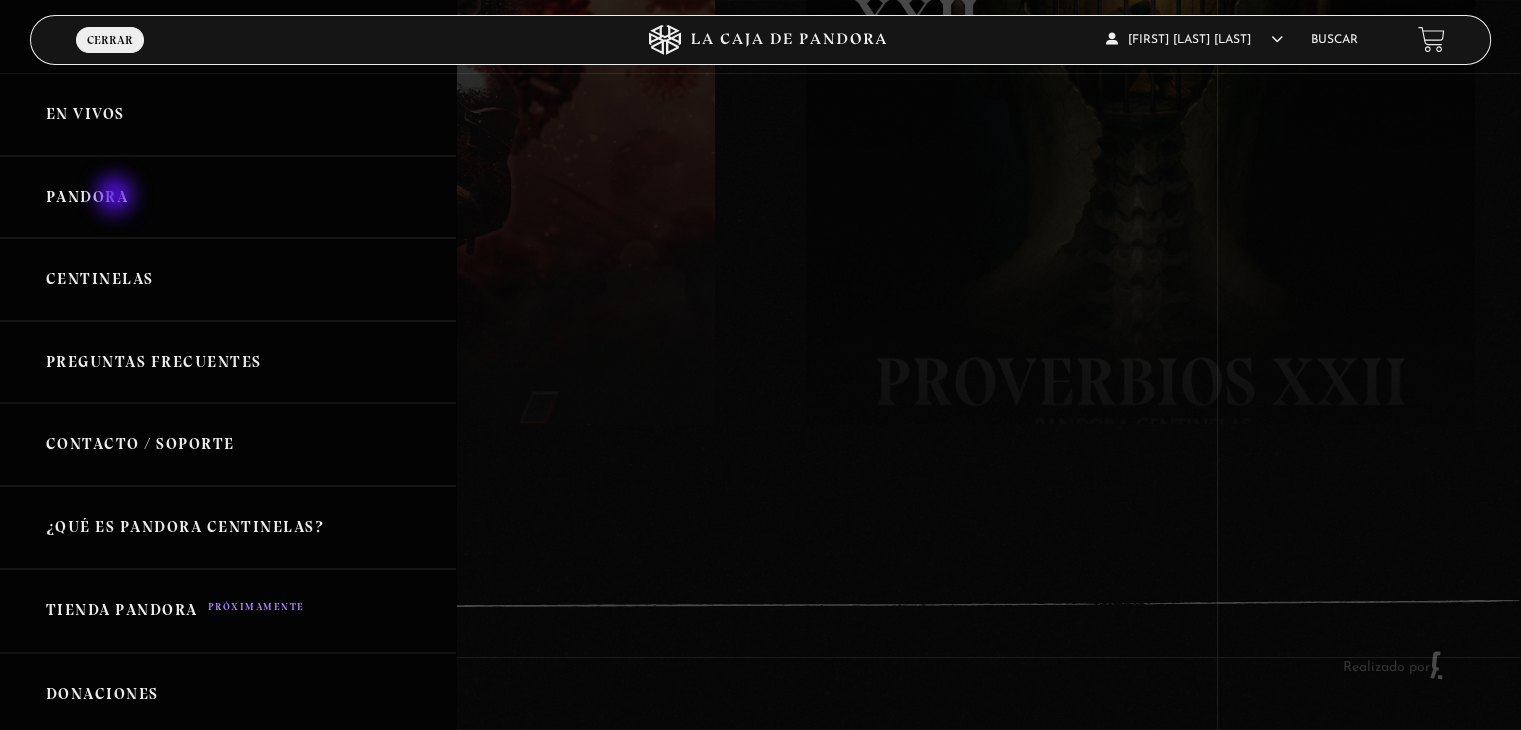 click on "Pandora" at bounding box center (228, 197) 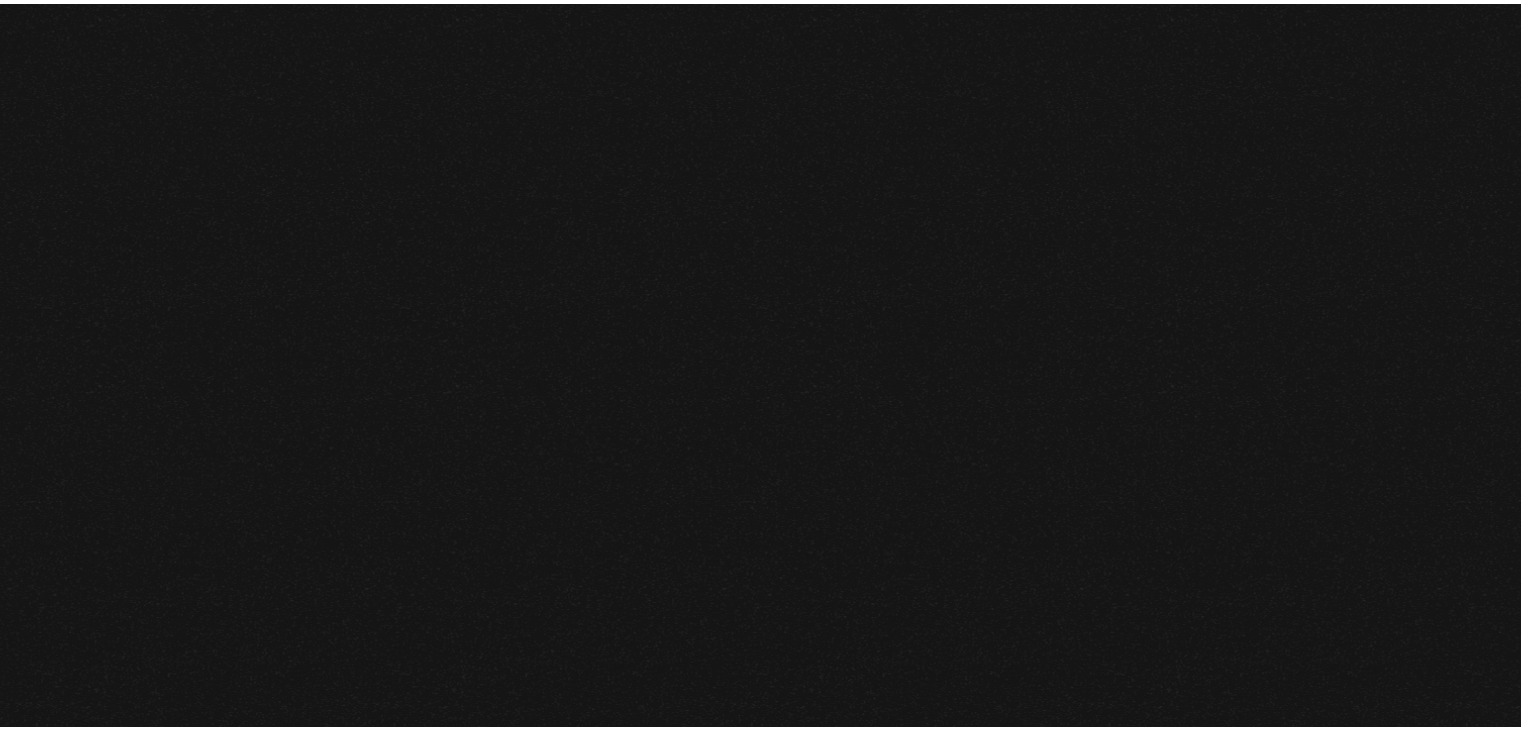 scroll, scrollTop: 0, scrollLeft: 0, axis: both 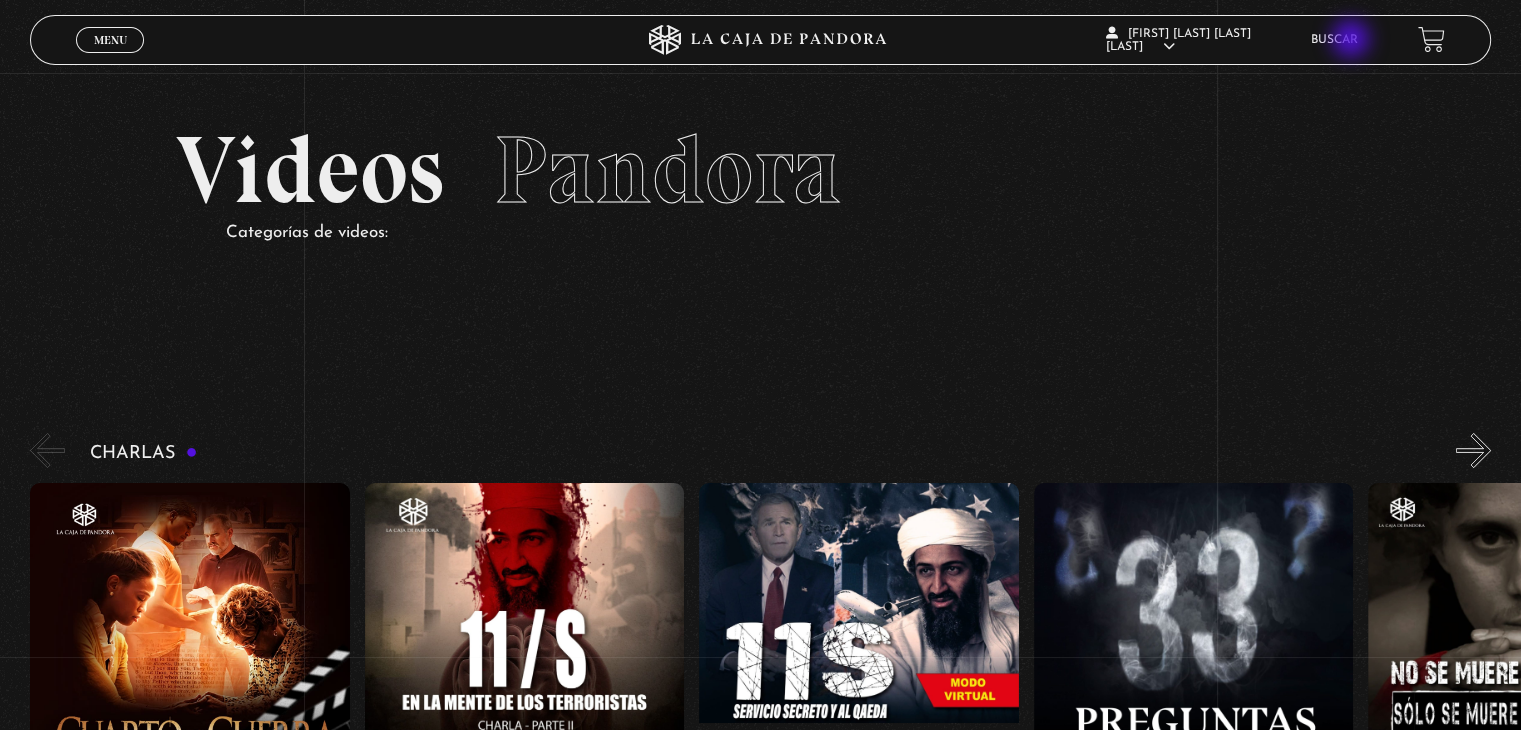 click on "Buscar" at bounding box center (1334, 40) 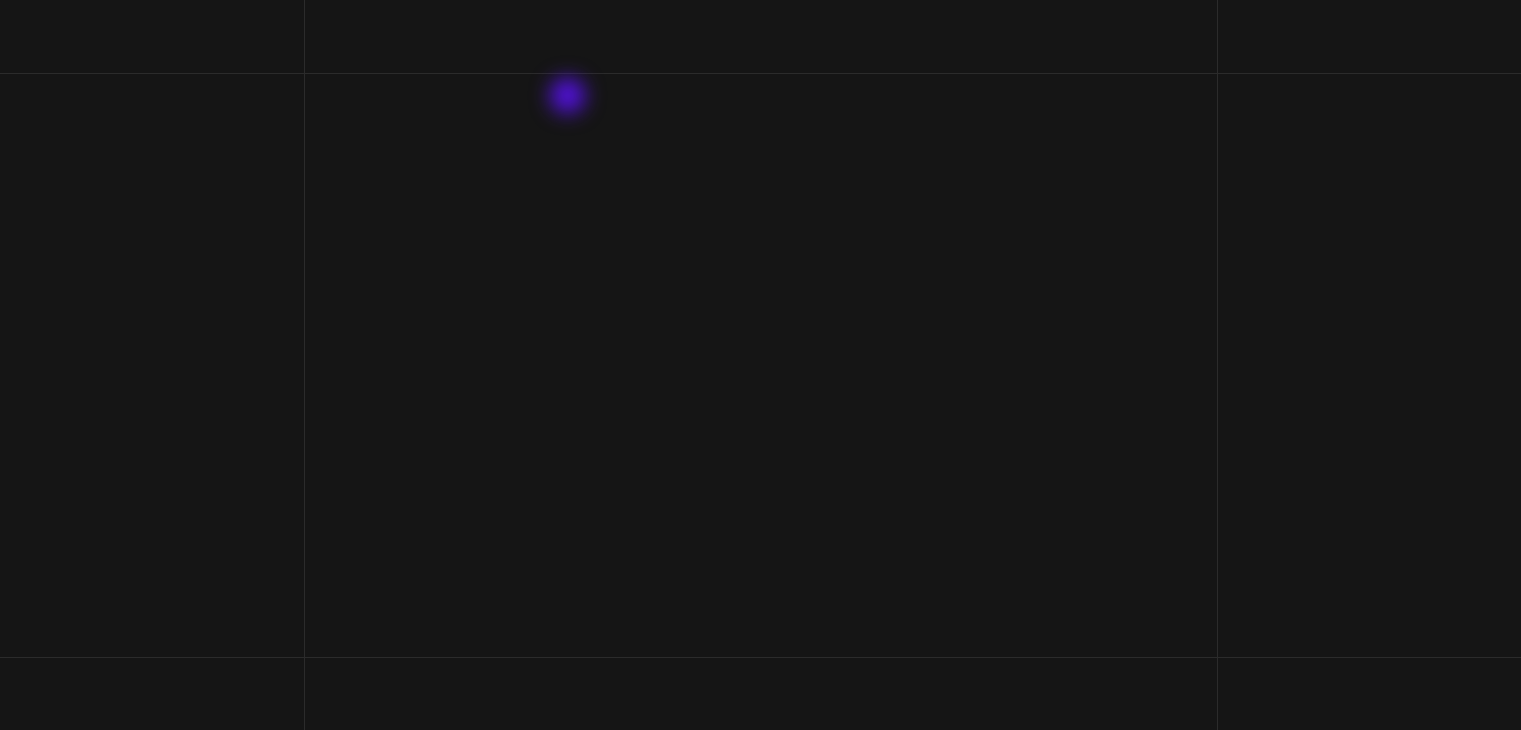 scroll, scrollTop: 0, scrollLeft: 0, axis: both 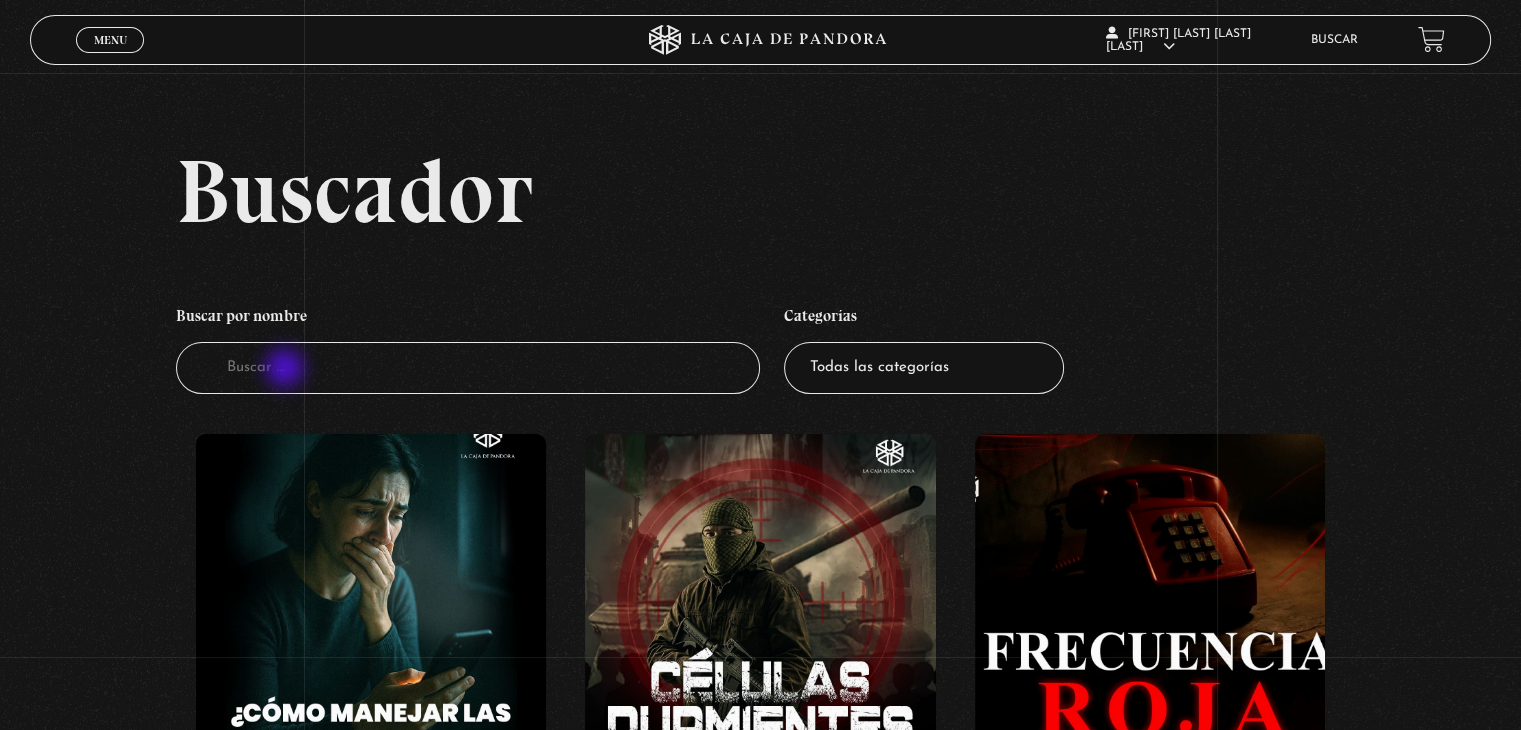 click on "Buscador" at bounding box center [468, 368] 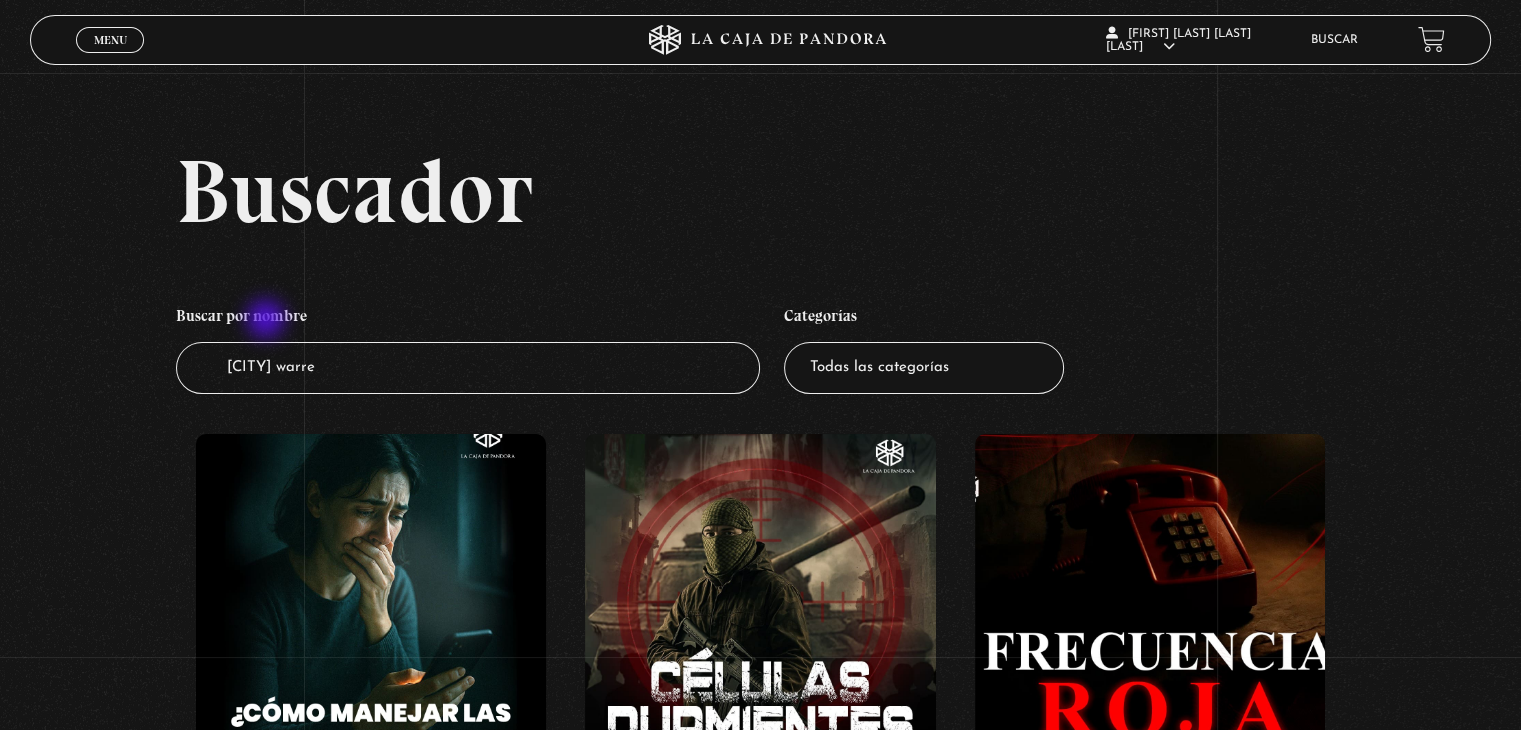 type on "[CITY] warren" 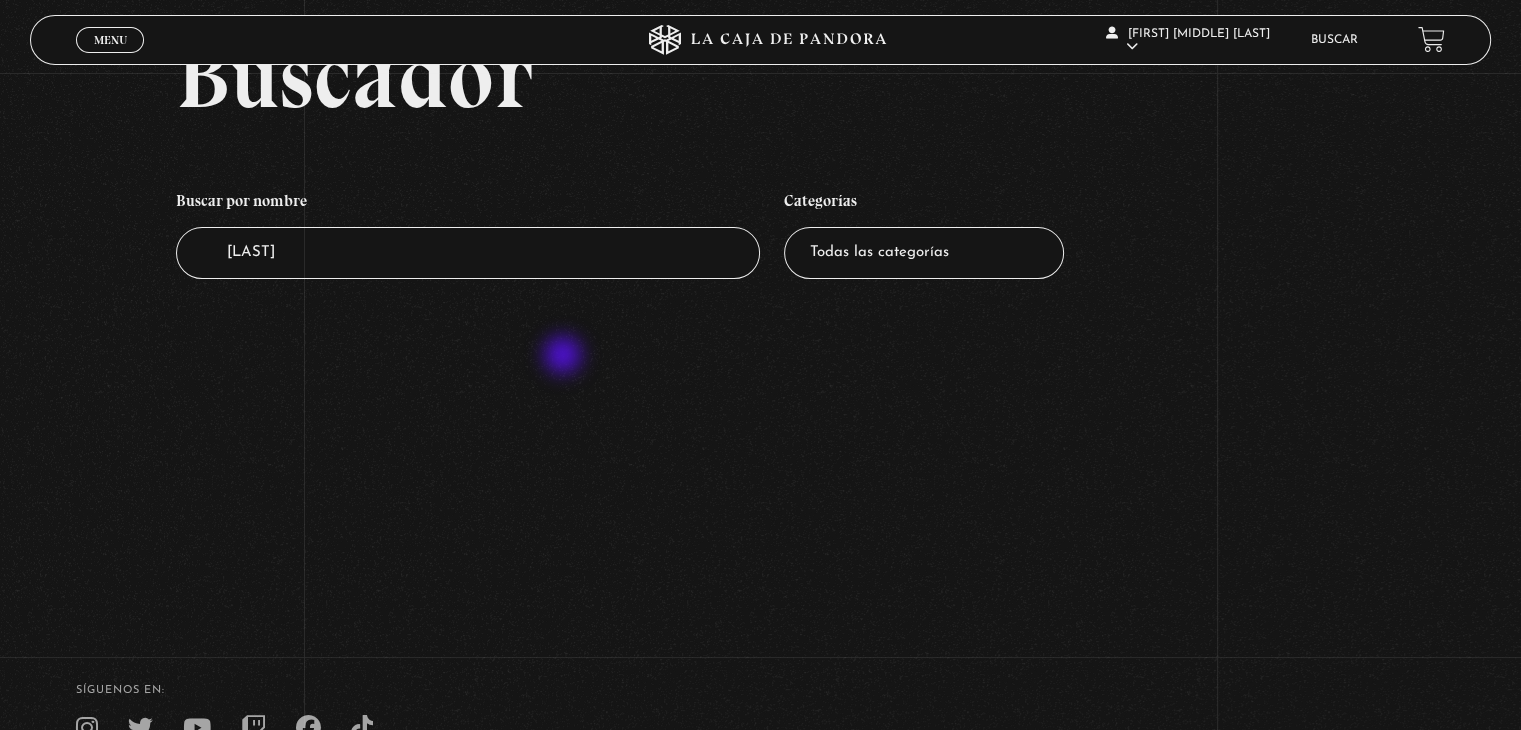 scroll, scrollTop: 0, scrollLeft: 0, axis: both 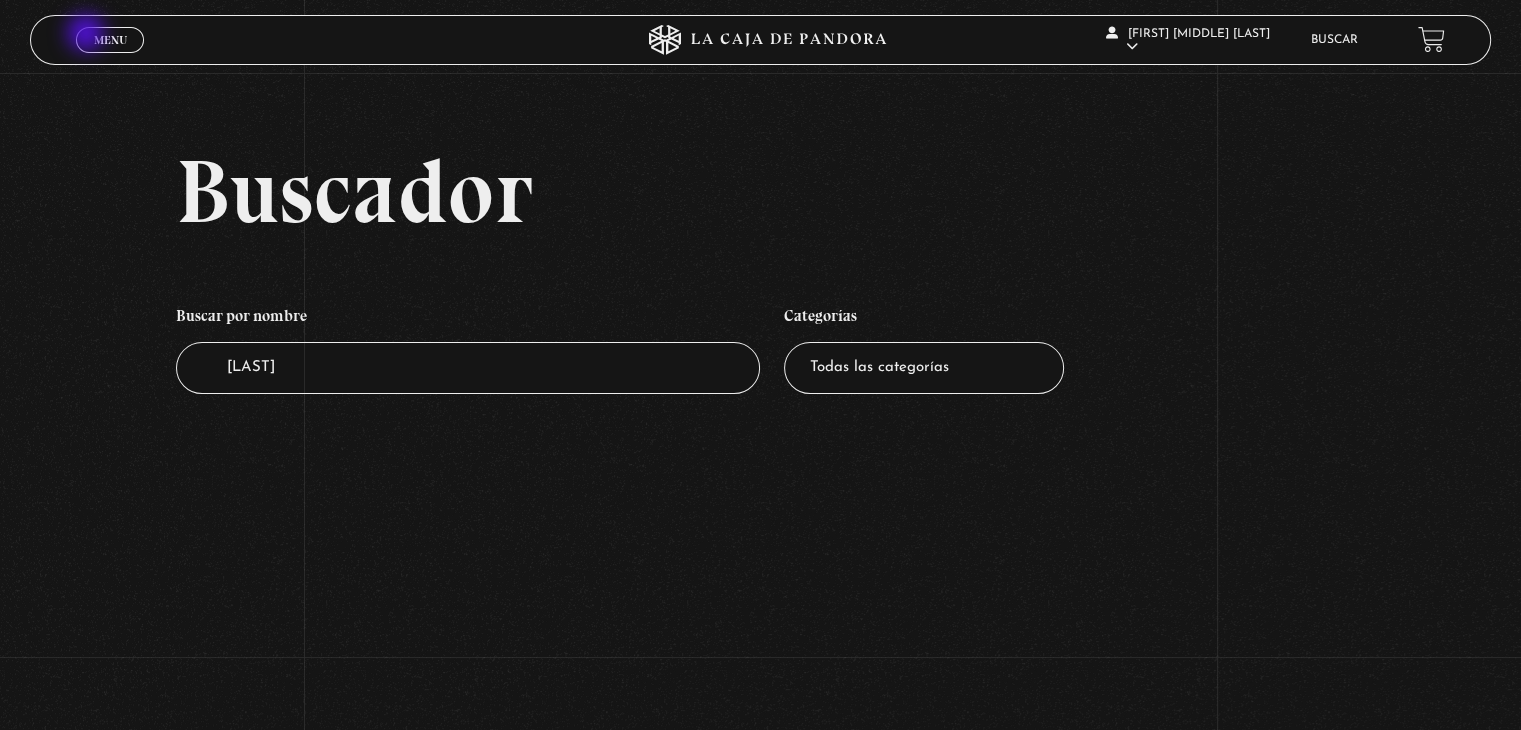 click on "Menu Cerrar" at bounding box center (110, 40) 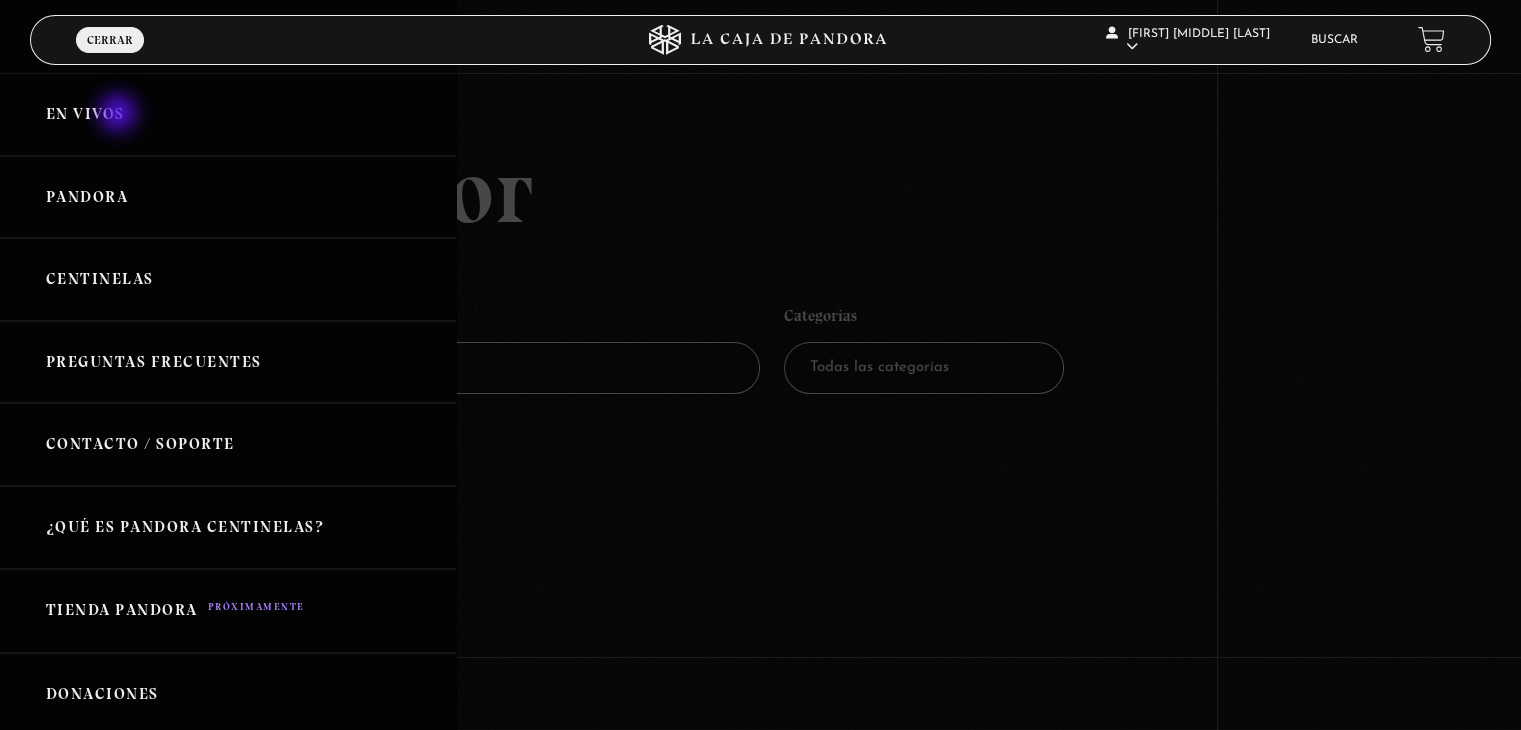 click on "En vivos" at bounding box center (228, 114) 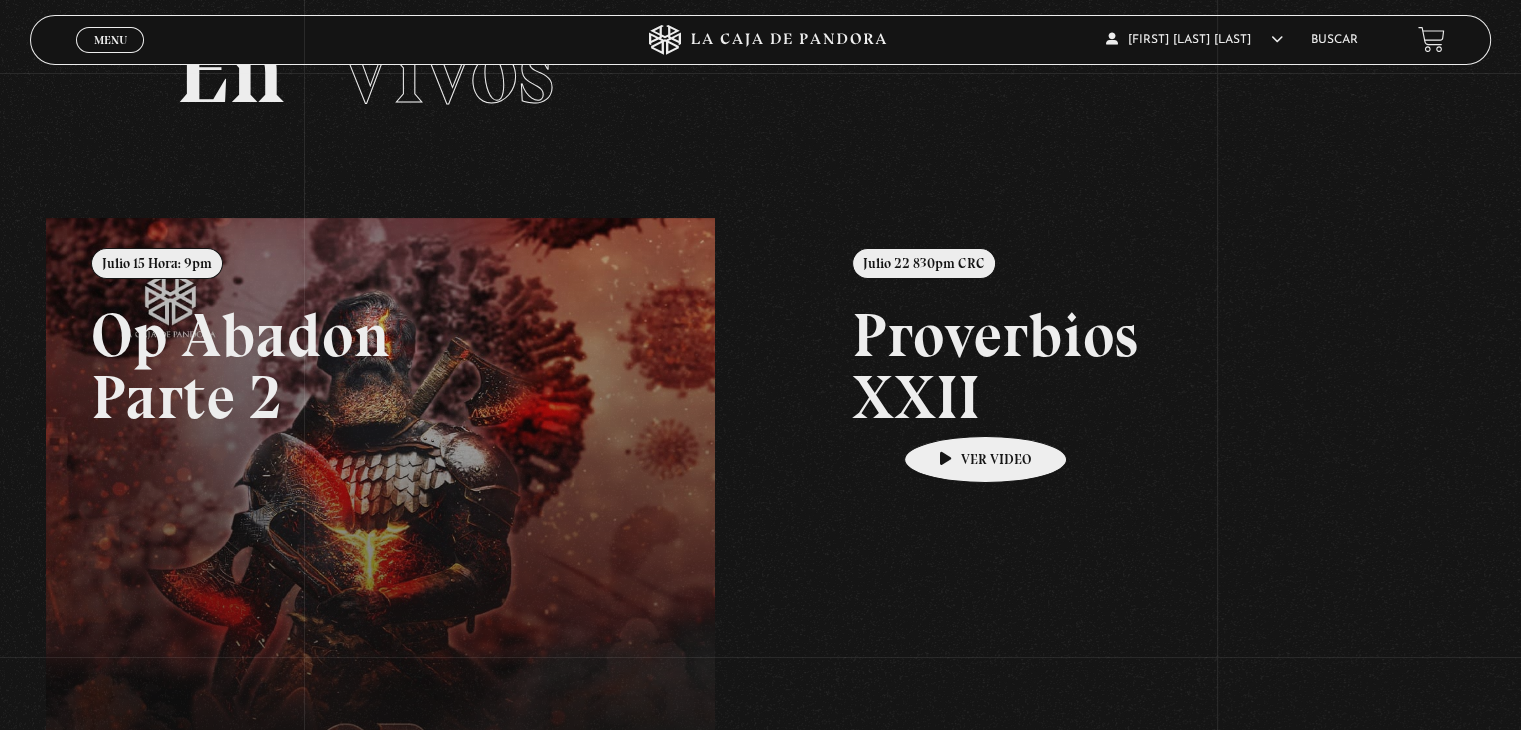 scroll, scrollTop: 0, scrollLeft: 0, axis: both 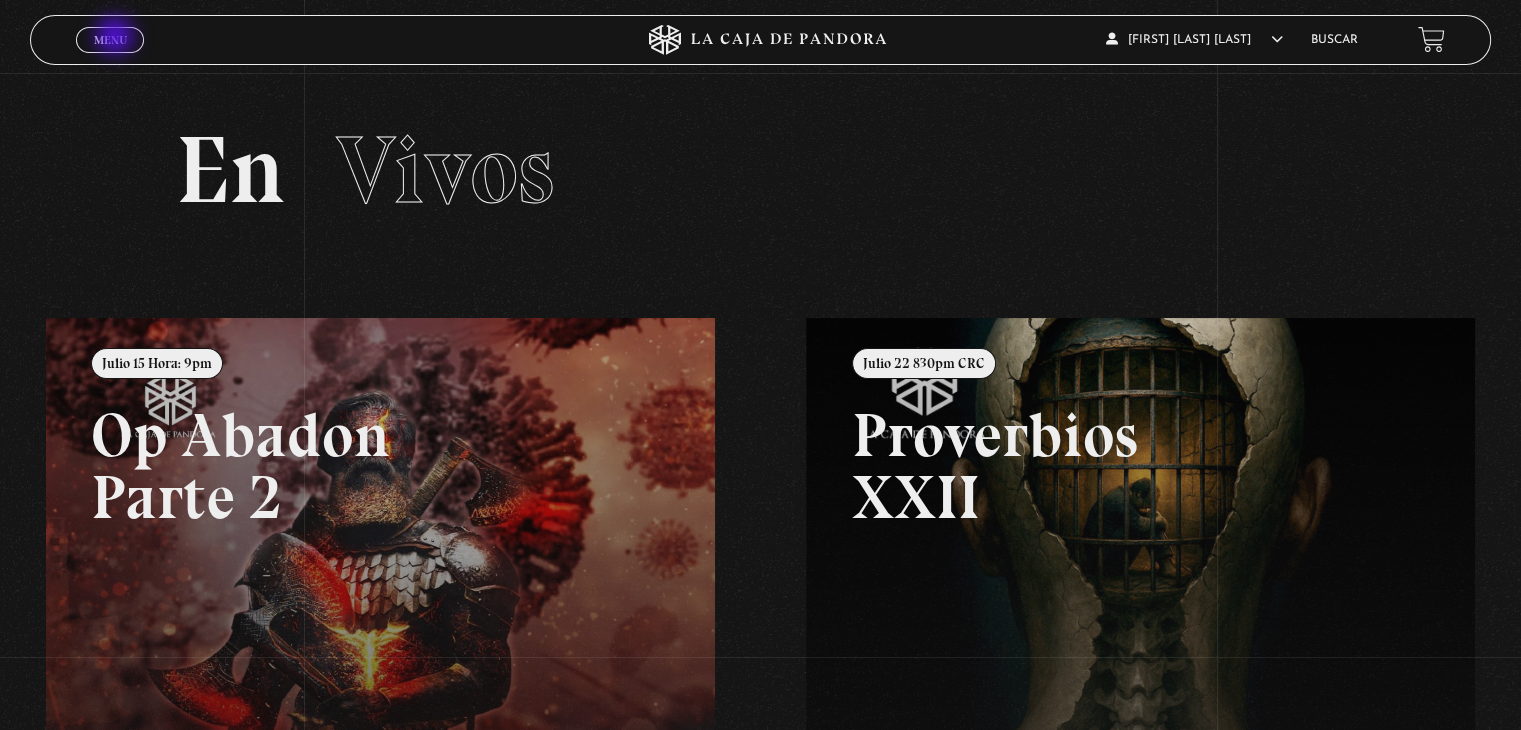 click on "Menu" at bounding box center [110, 40] 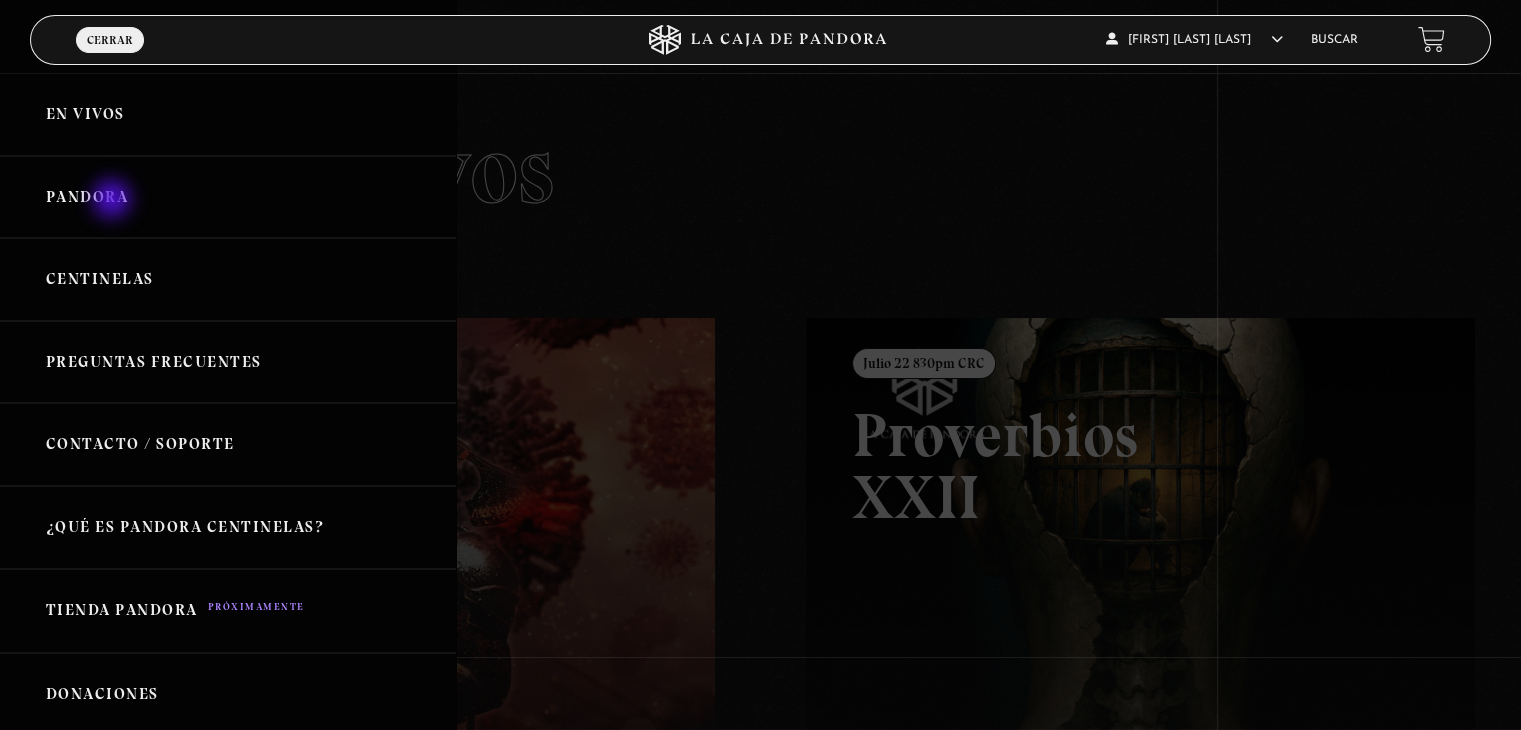 click on "Pandora" at bounding box center (228, 197) 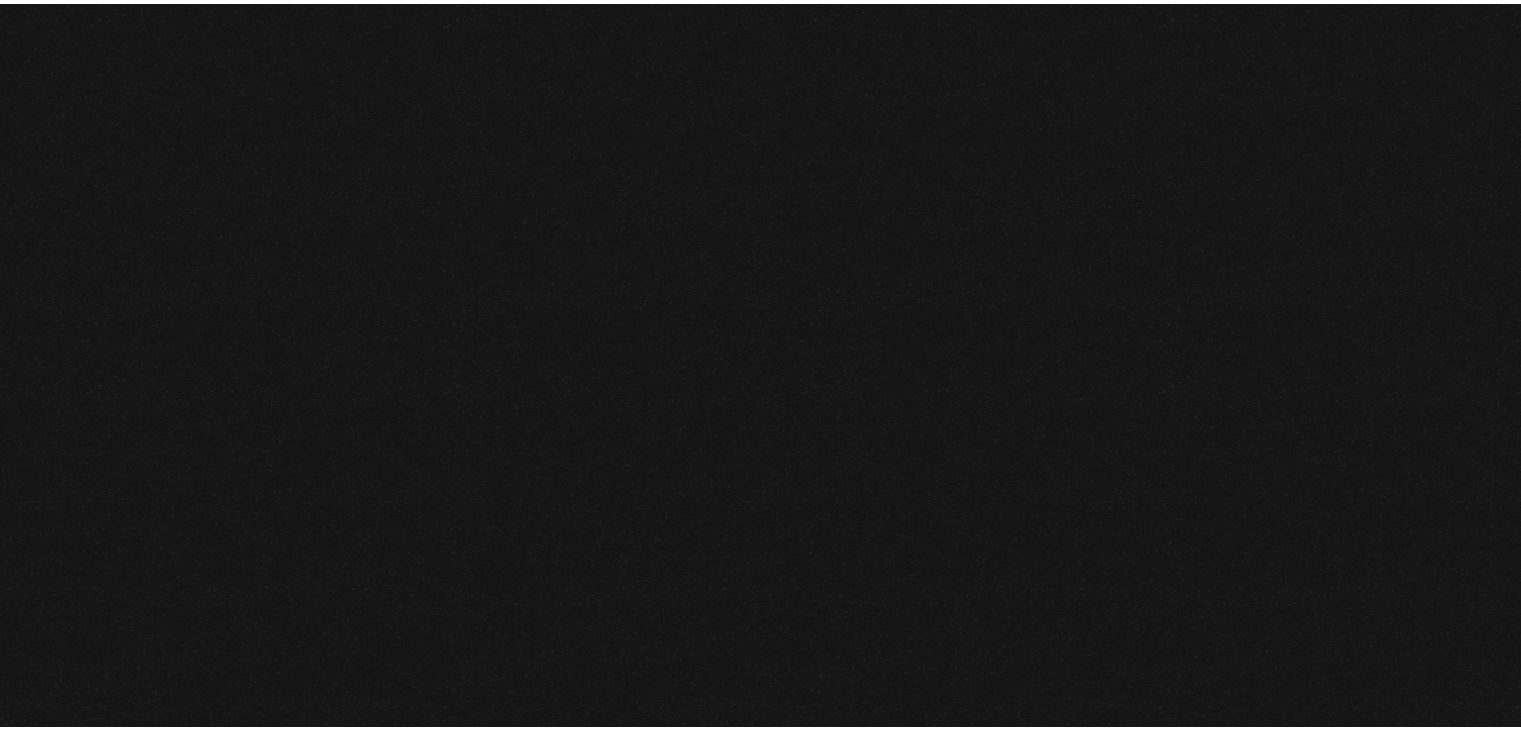 scroll, scrollTop: 0, scrollLeft: 0, axis: both 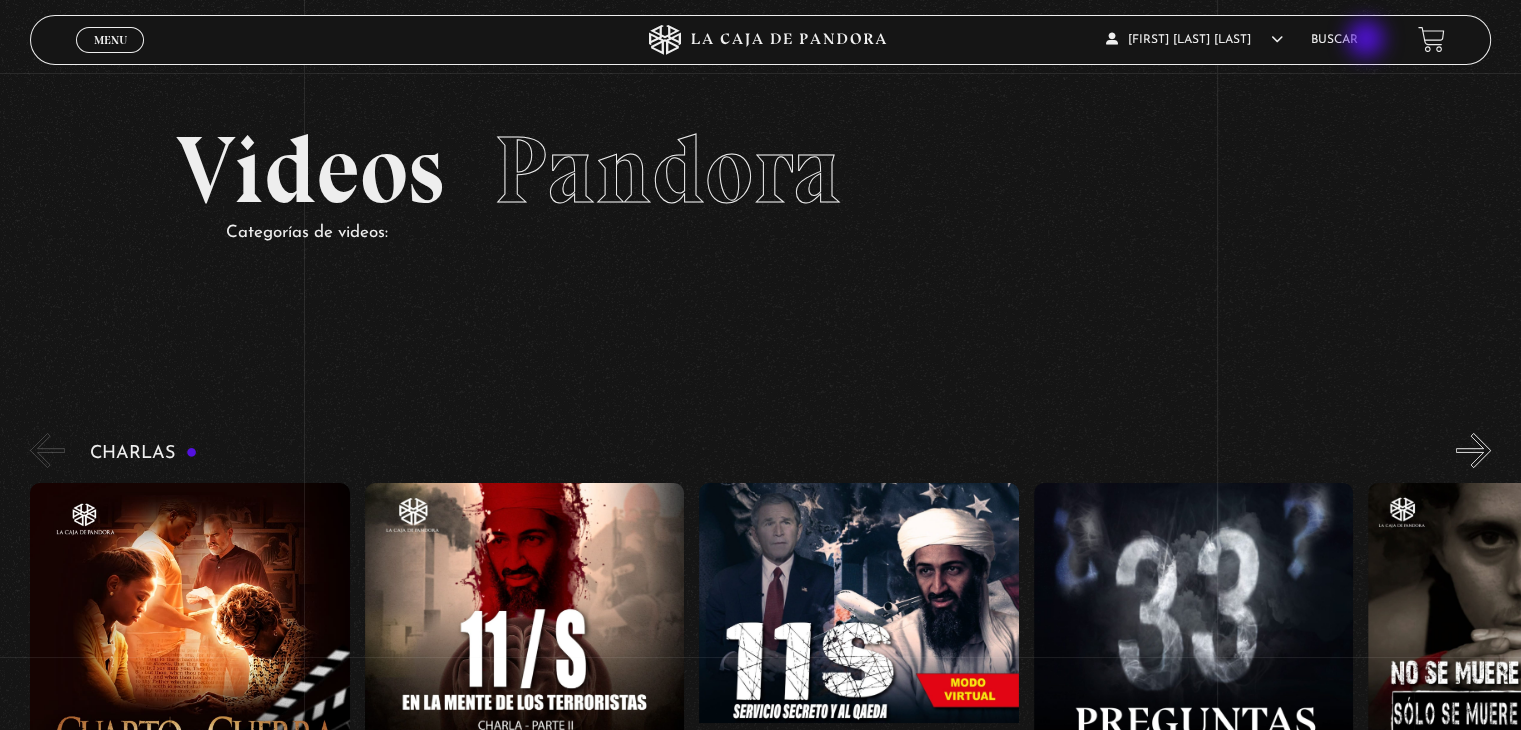 click on "Buscar" at bounding box center [1334, 40] 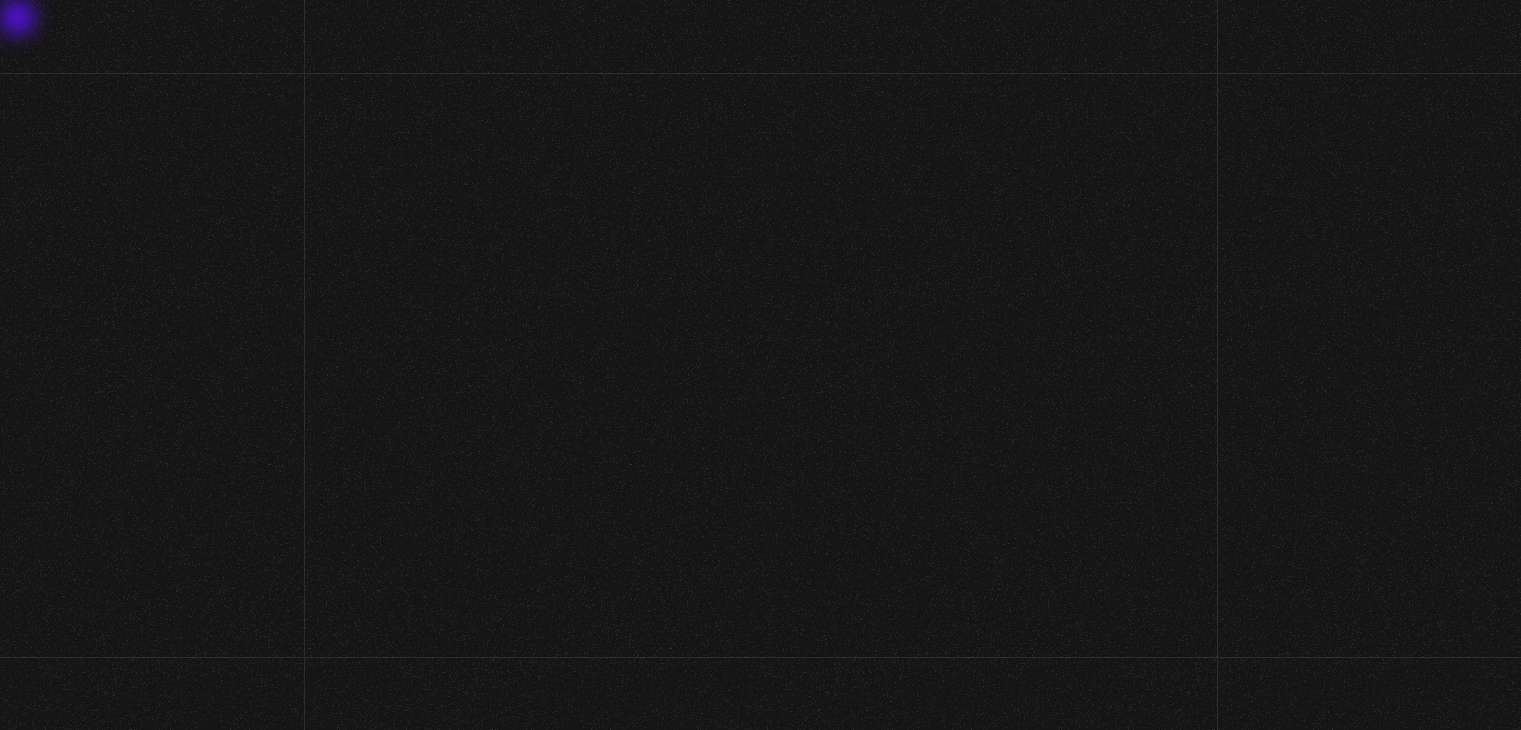 scroll, scrollTop: 0, scrollLeft: 0, axis: both 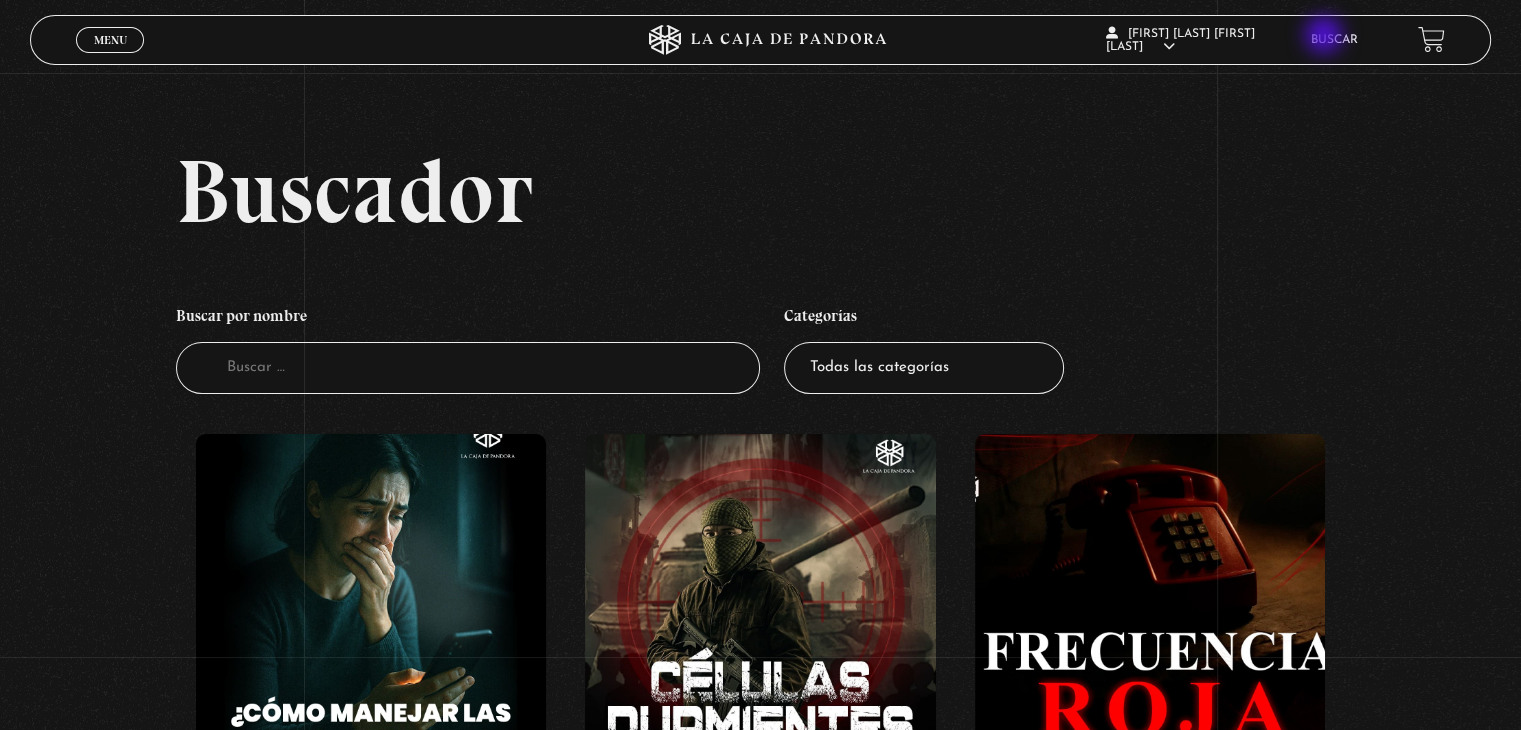 click on "Buscar" at bounding box center [1334, 40] 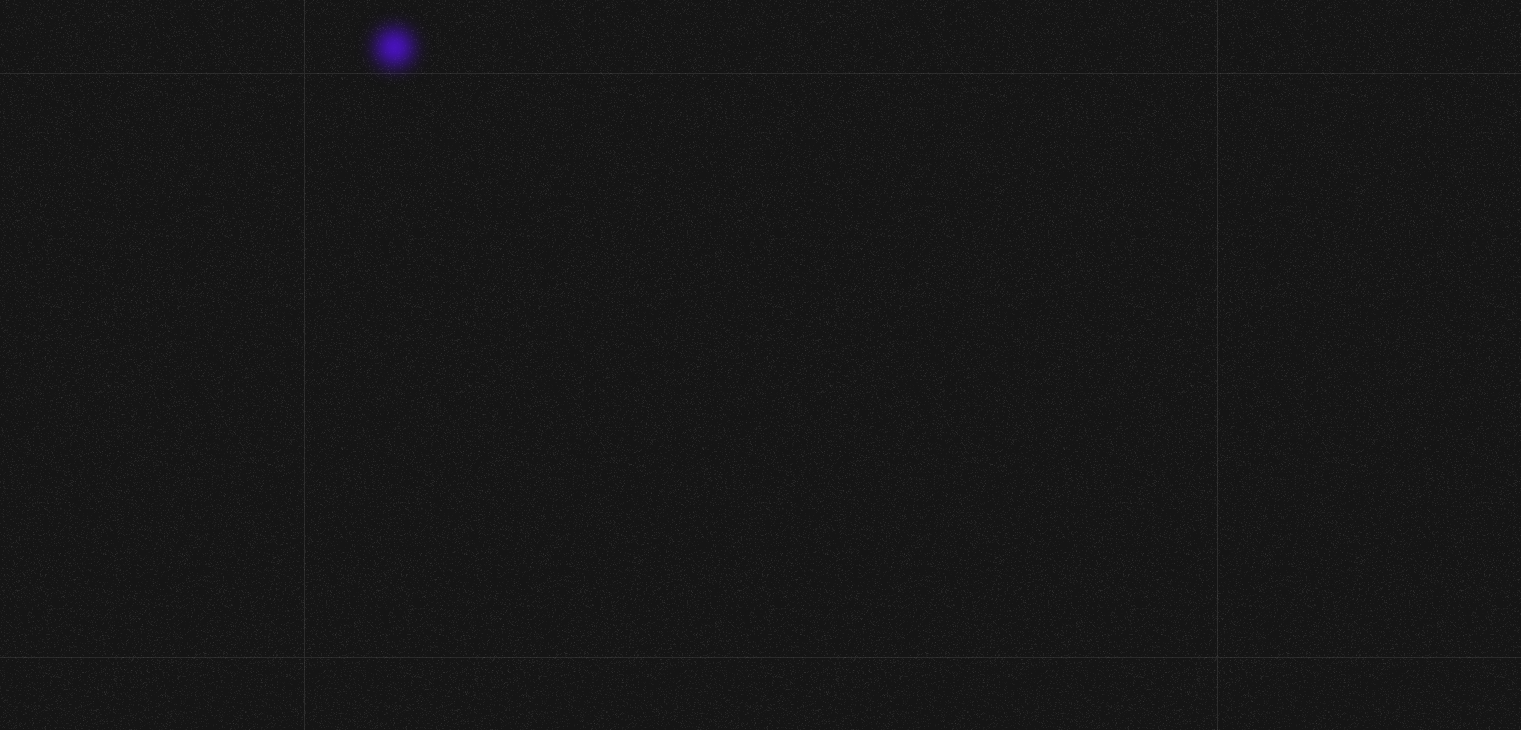 scroll, scrollTop: 0, scrollLeft: 0, axis: both 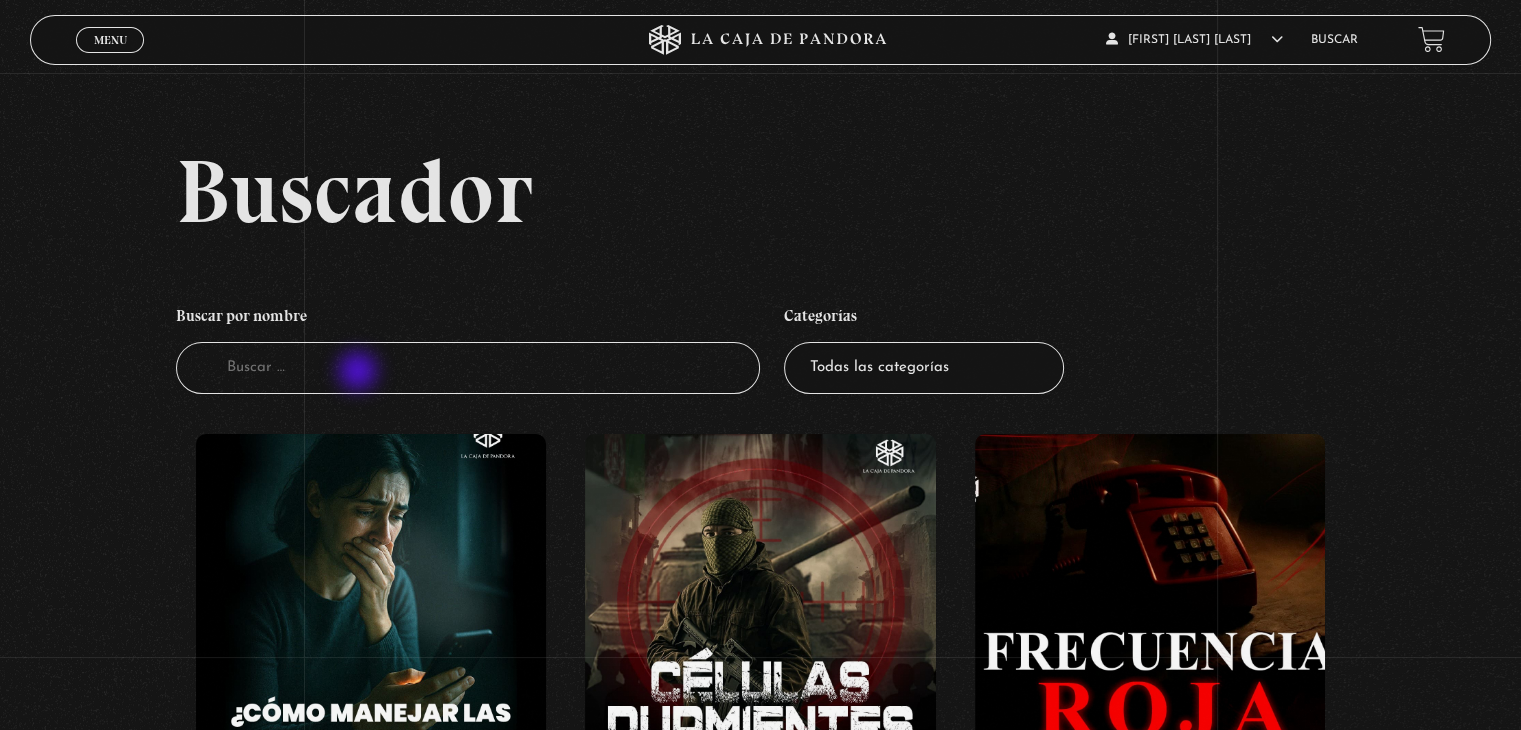 click on "Buscador" at bounding box center (468, 368) 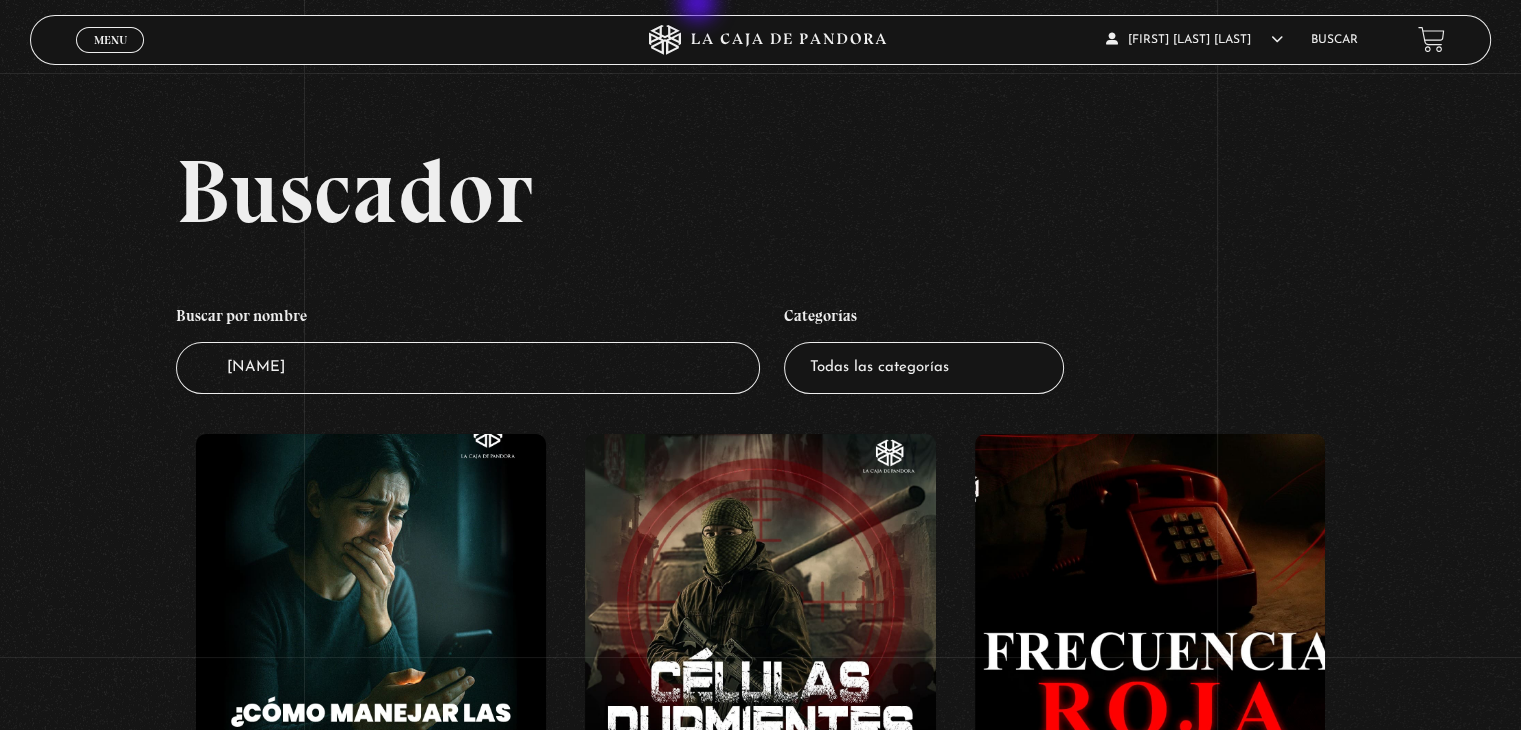 type on "[NAME]" 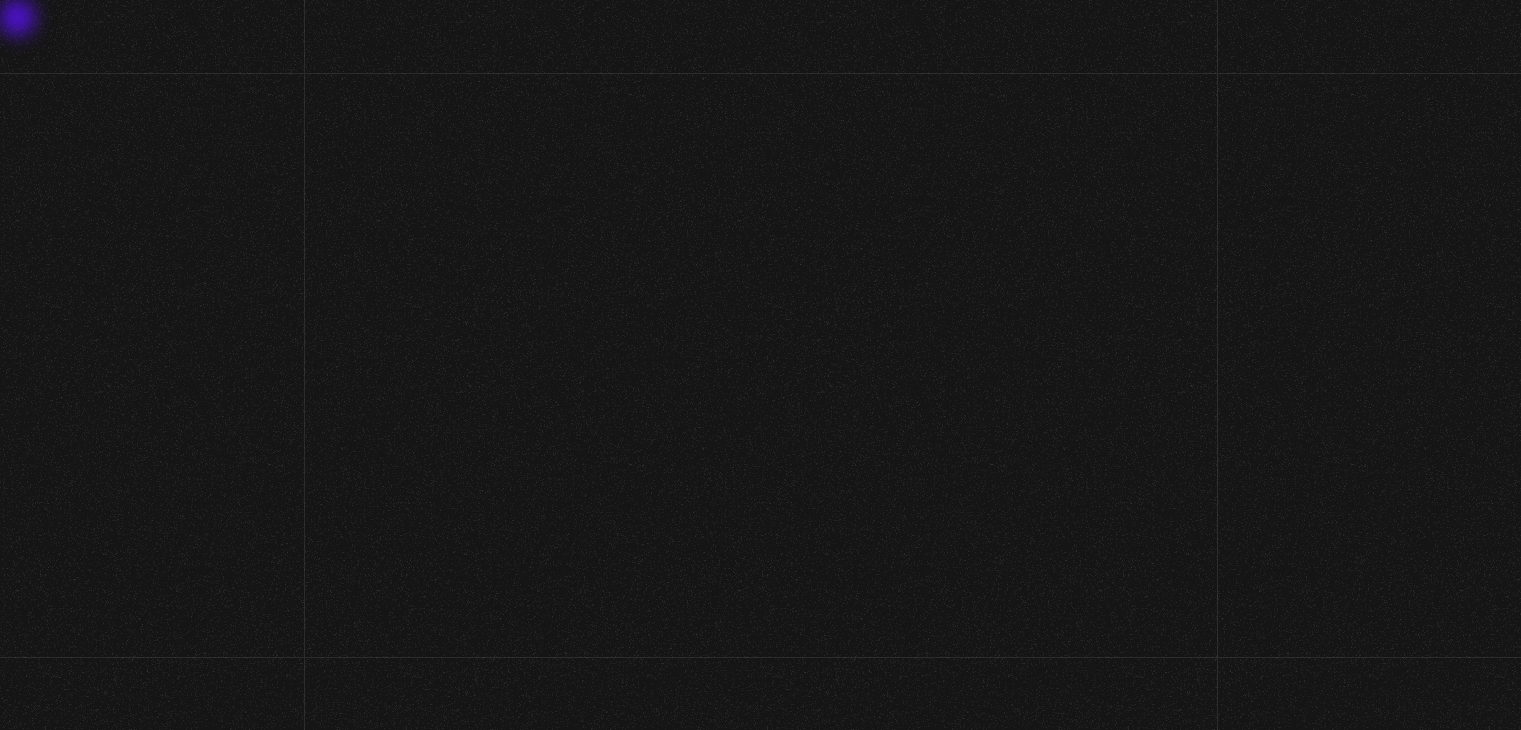 scroll, scrollTop: 0, scrollLeft: 0, axis: both 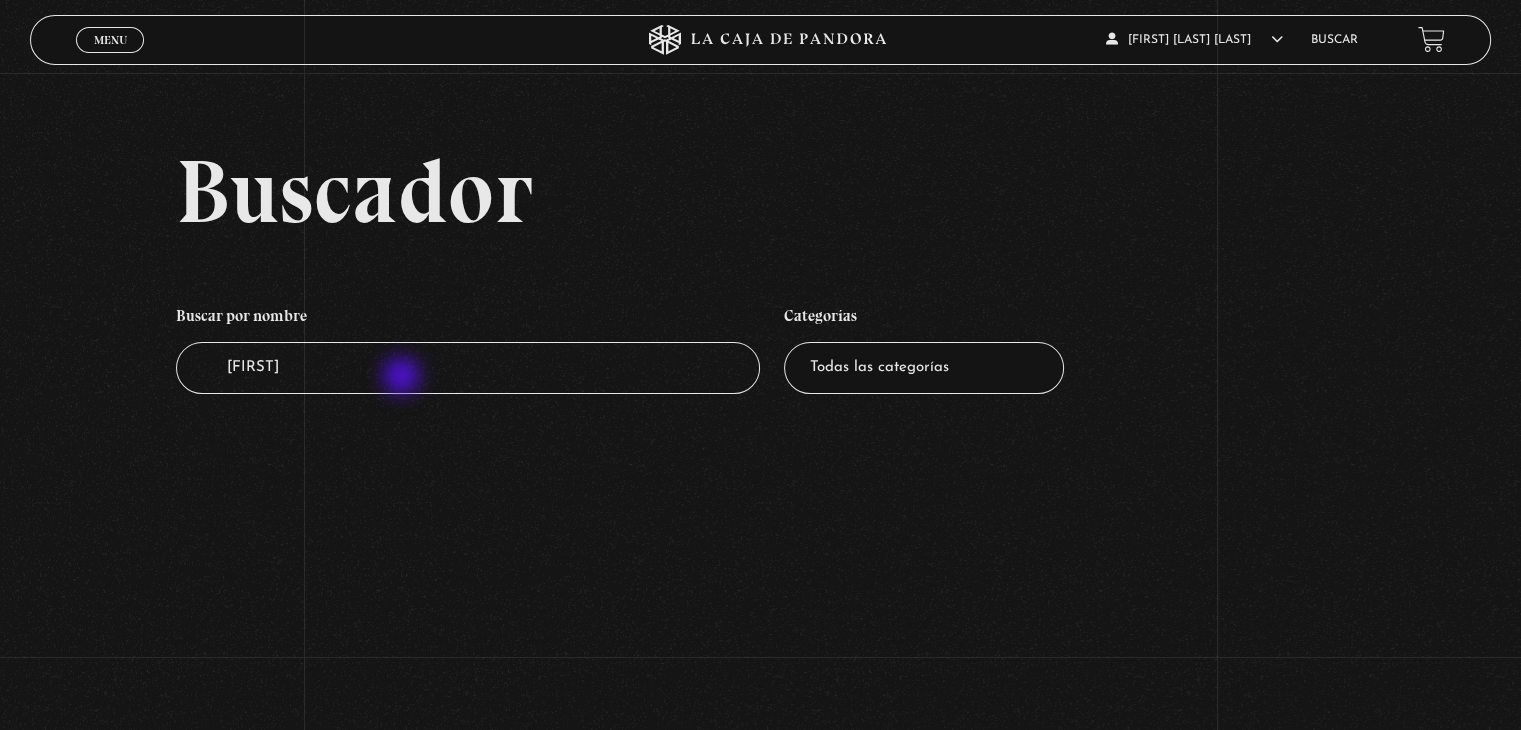 click on "[FIRST]" at bounding box center (468, 368) 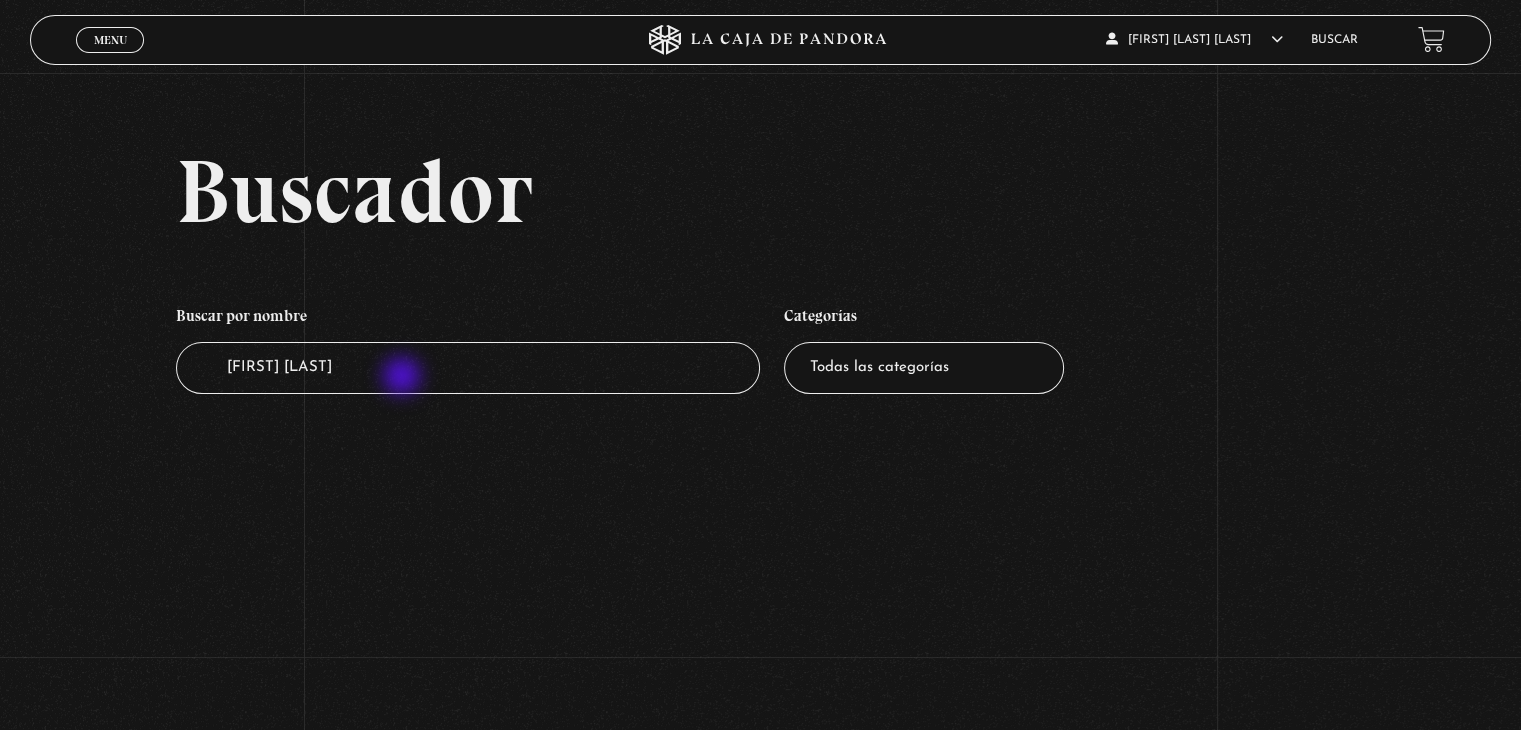 type on "[FIRST] [LAST]" 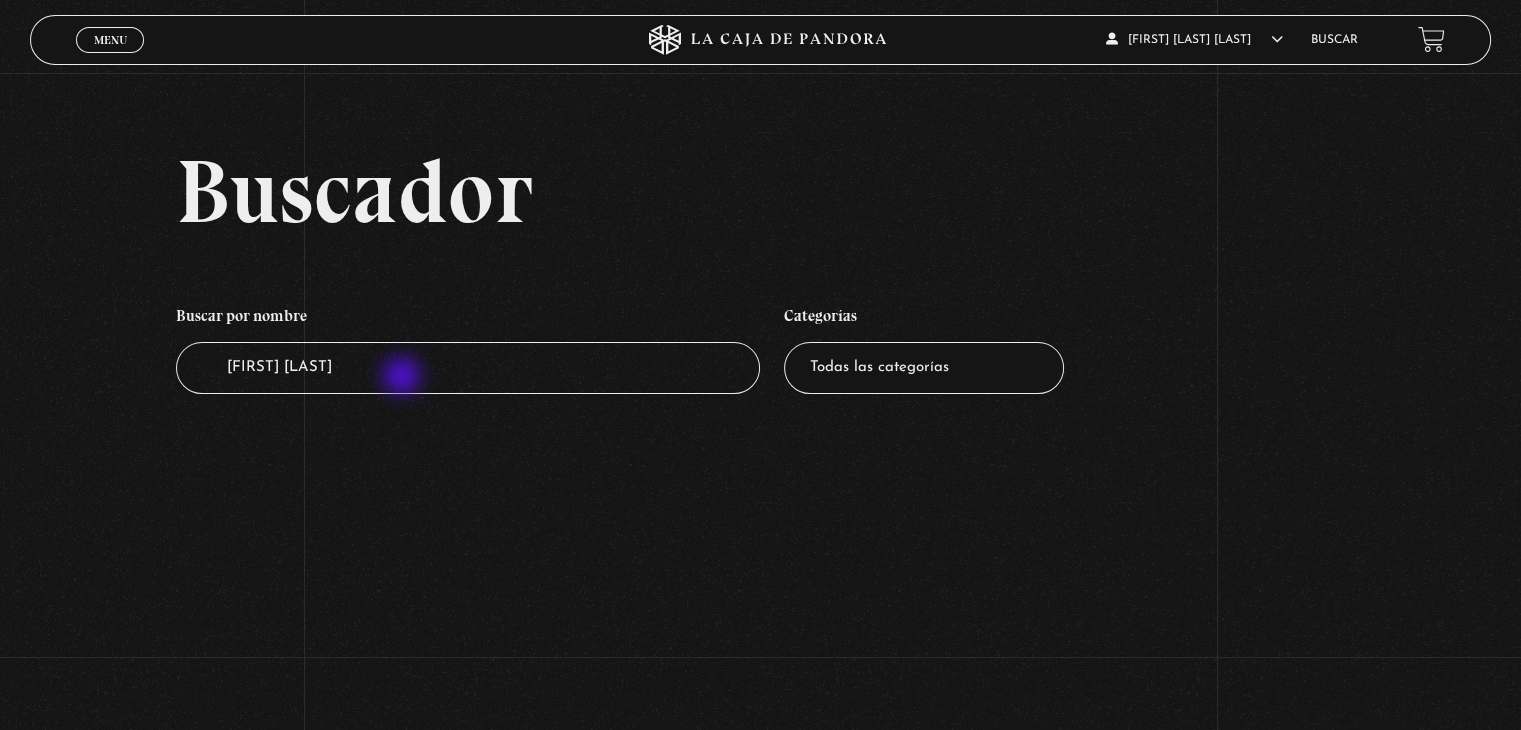 scroll, scrollTop: 42, scrollLeft: 0, axis: vertical 